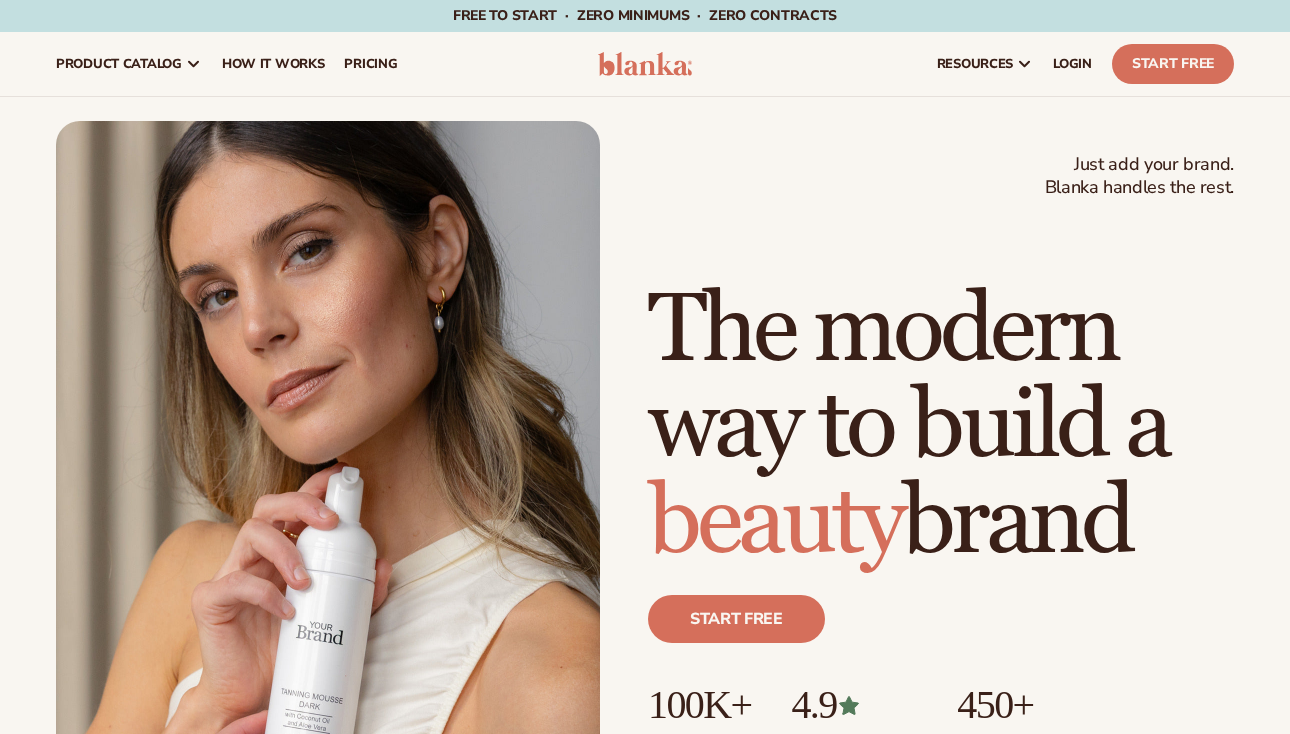 scroll, scrollTop: 0, scrollLeft: 0, axis: both 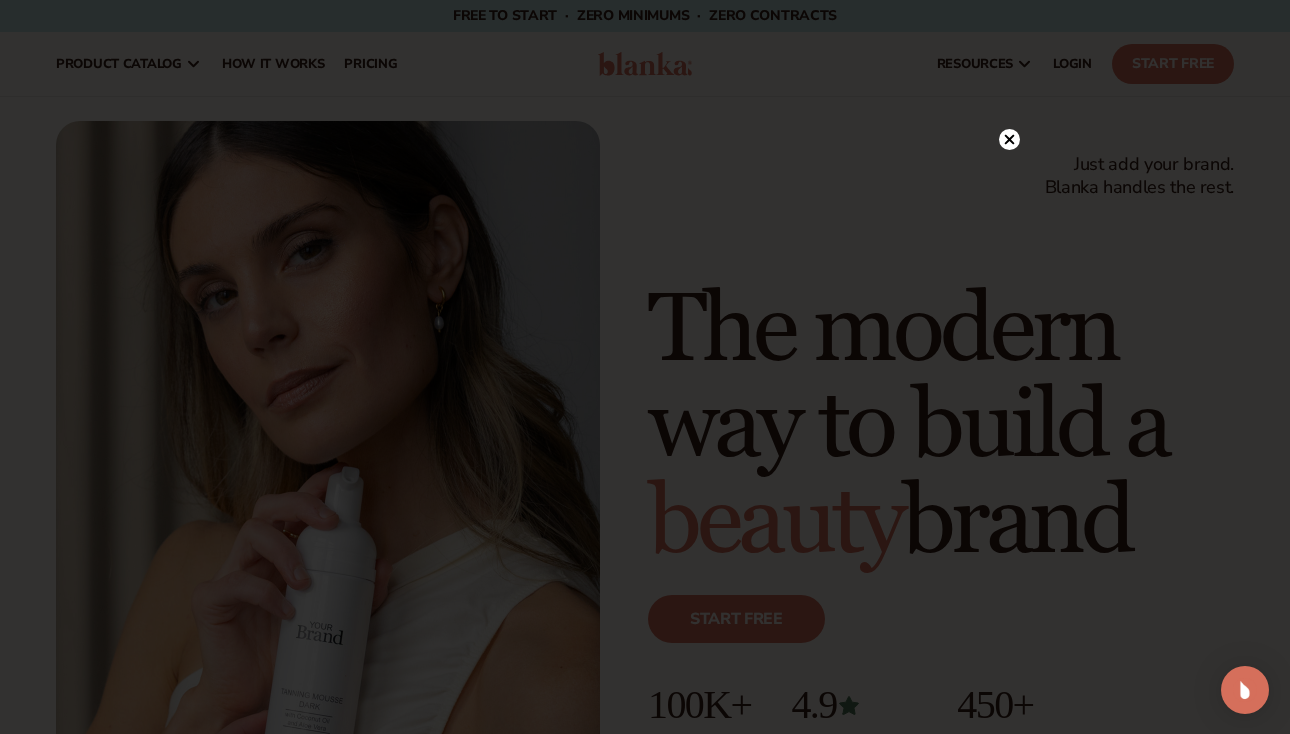 click 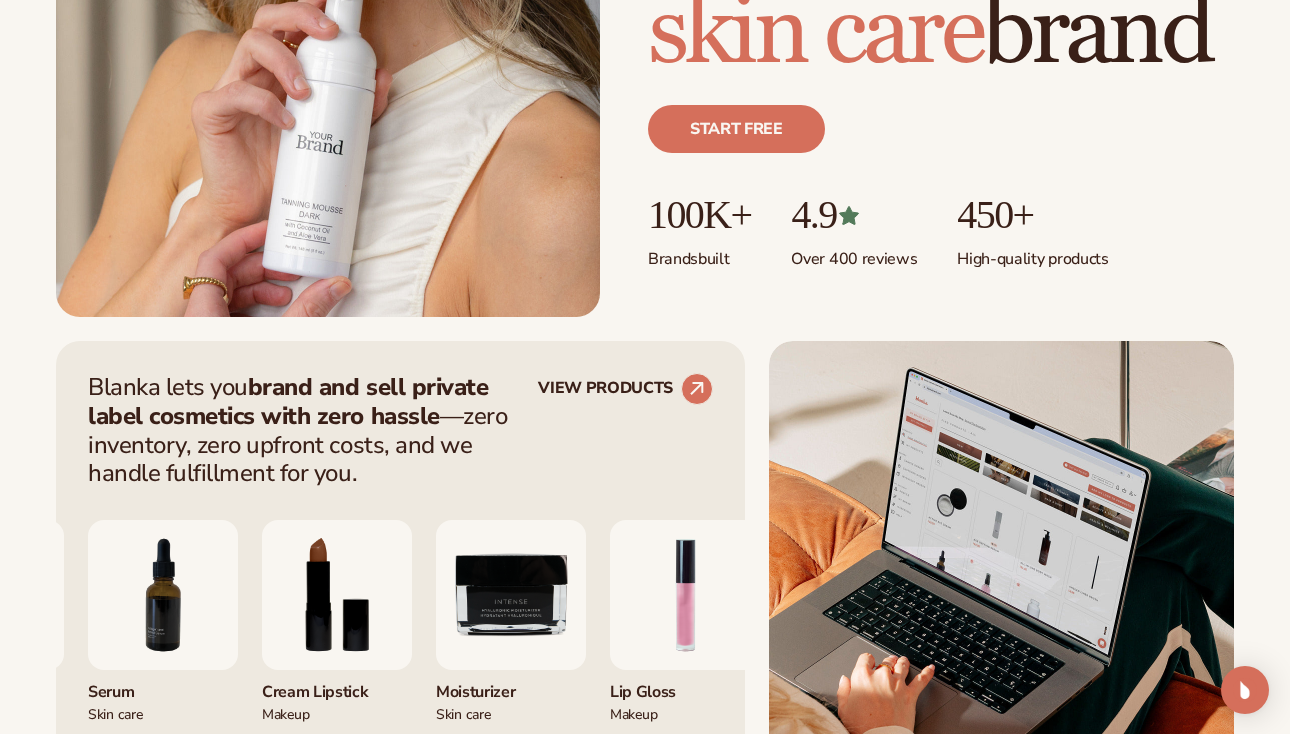 scroll, scrollTop: 538, scrollLeft: 0, axis: vertical 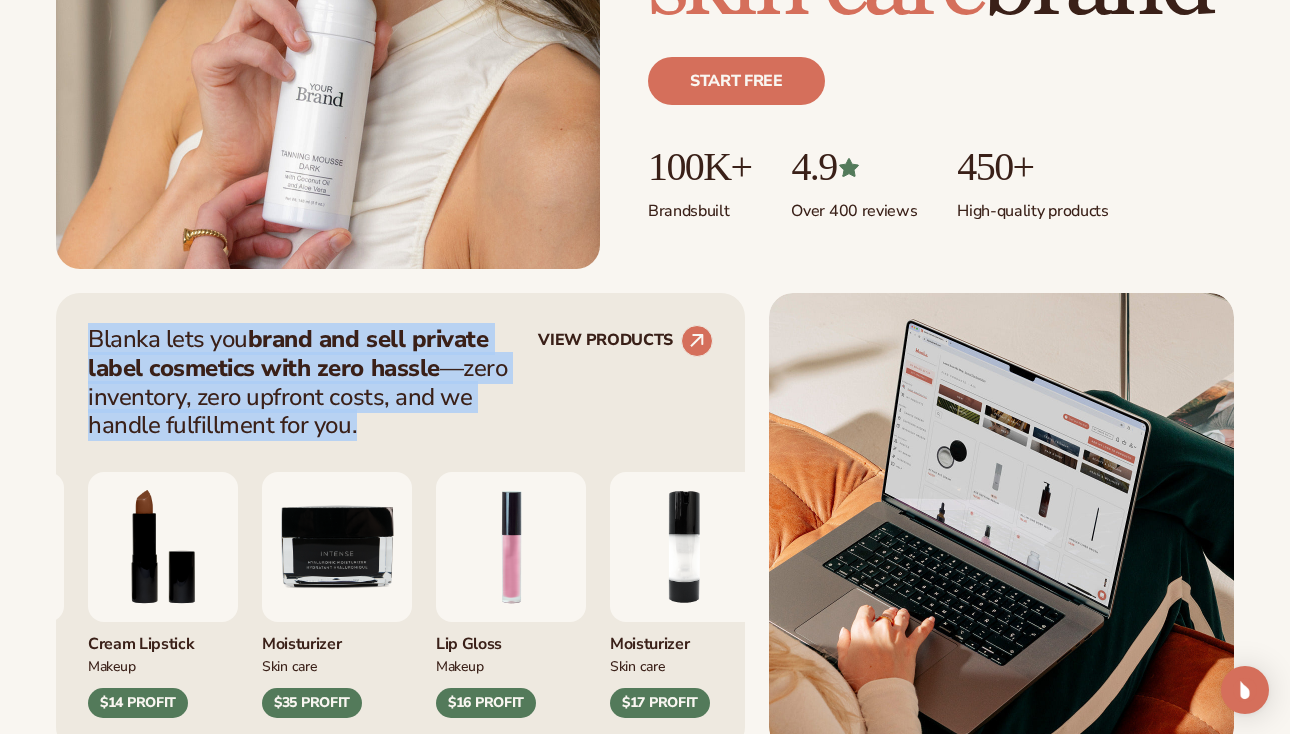 drag, startPoint x: 92, startPoint y: 332, endPoint x: 463, endPoint y: 436, distance: 385.30118 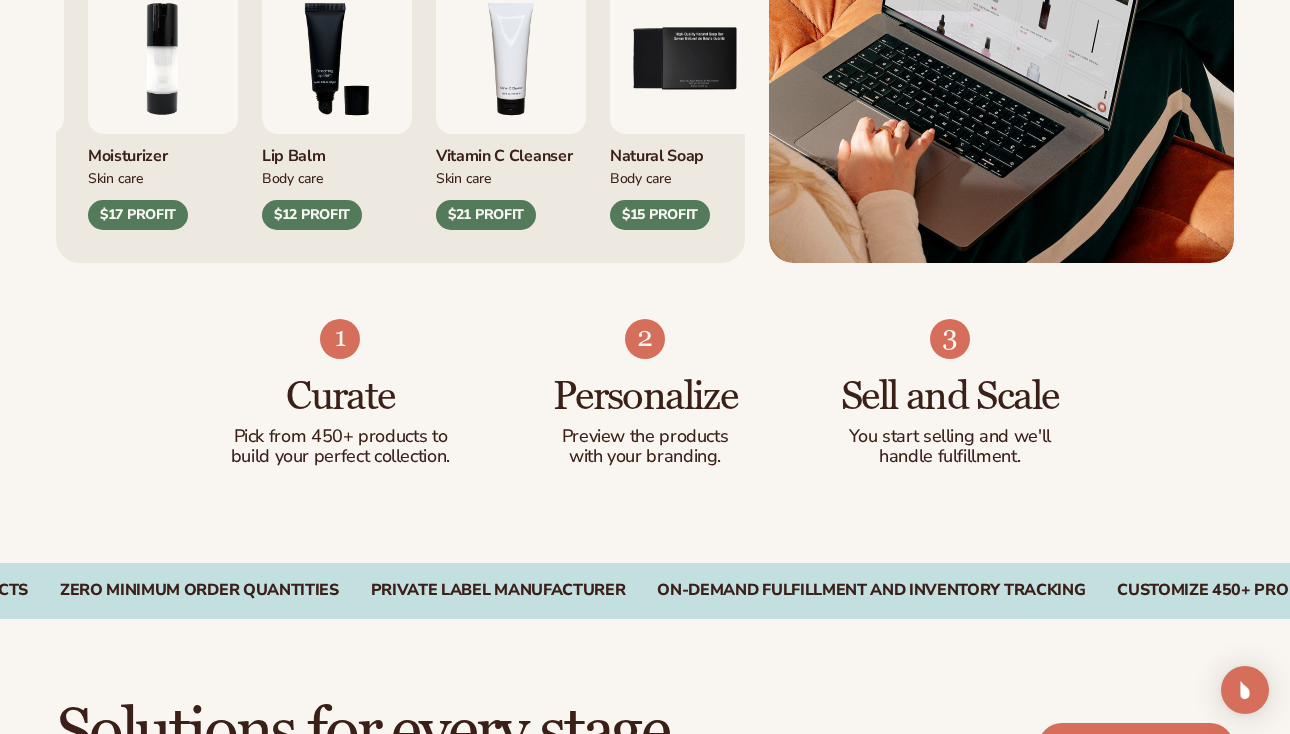 scroll, scrollTop: 1075, scrollLeft: 0, axis: vertical 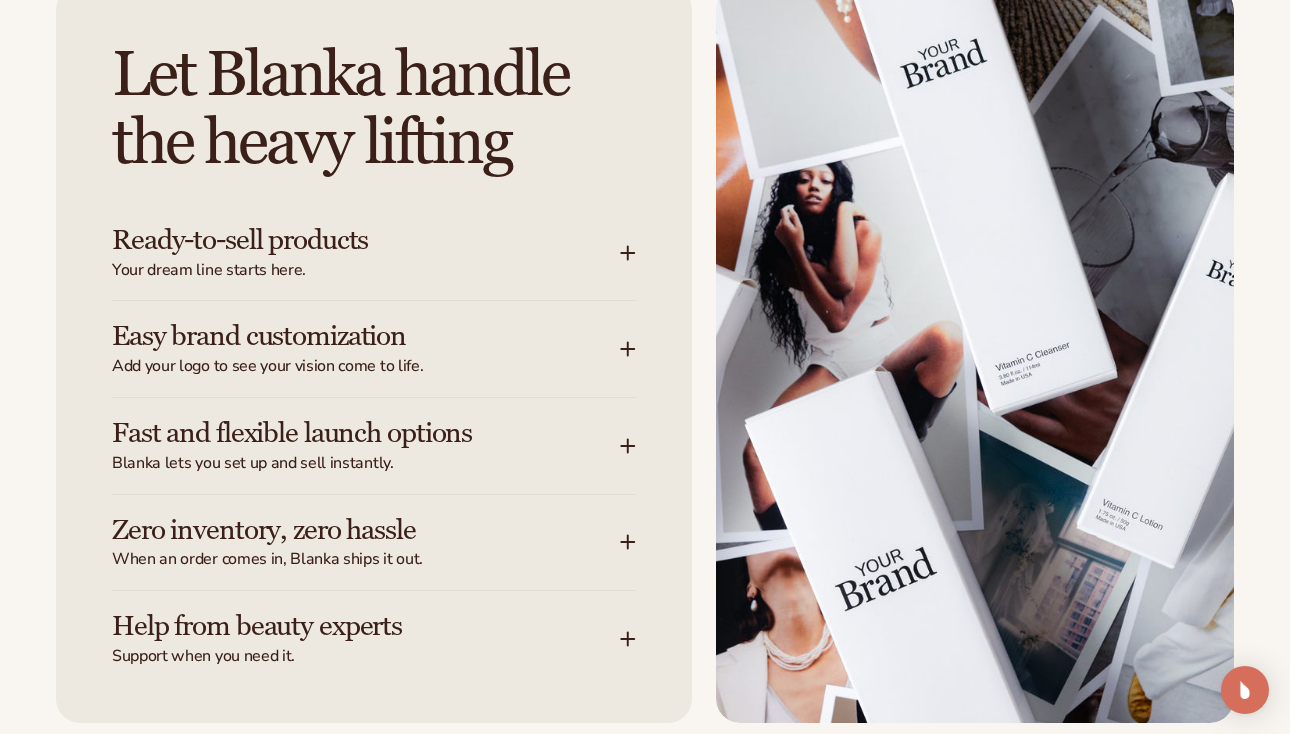 drag, startPoint x: 454, startPoint y: 269, endPoint x: 497, endPoint y: 312, distance: 60.811184 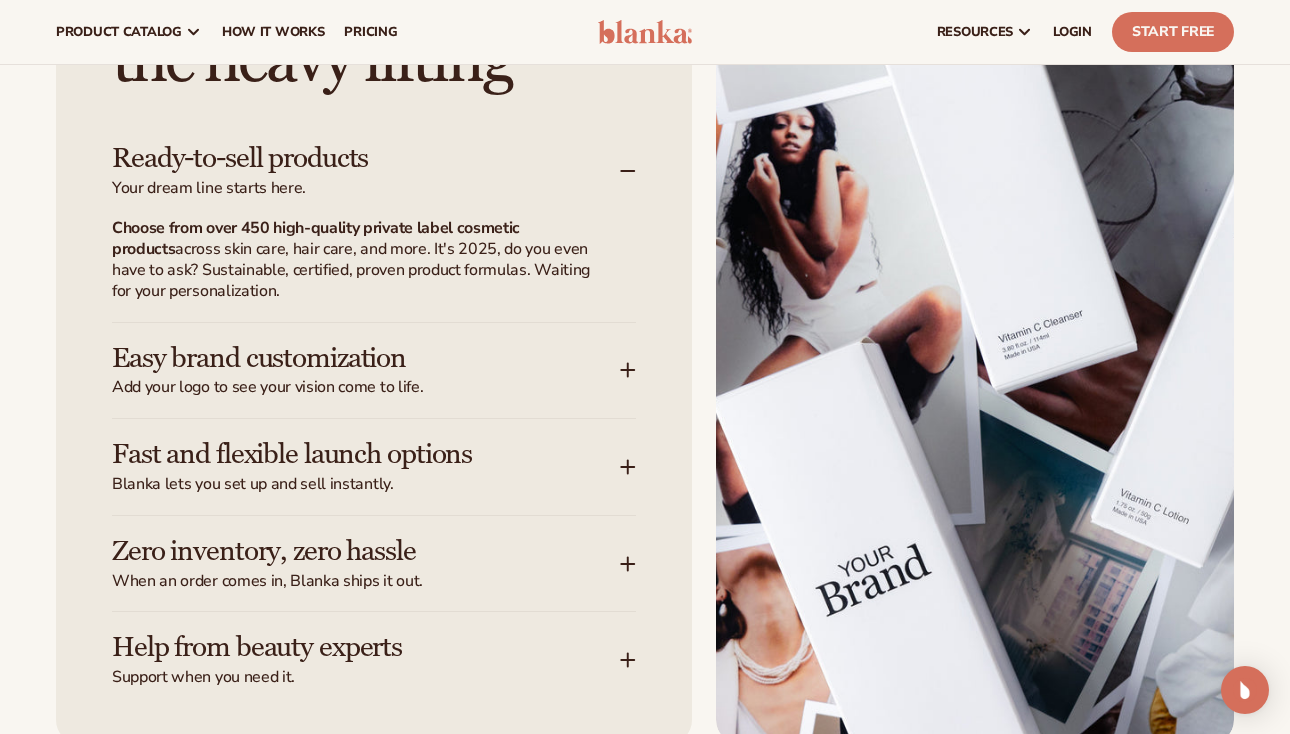 scroll, scrollTop: 2430, scrollLeft: 0, axis: vertical 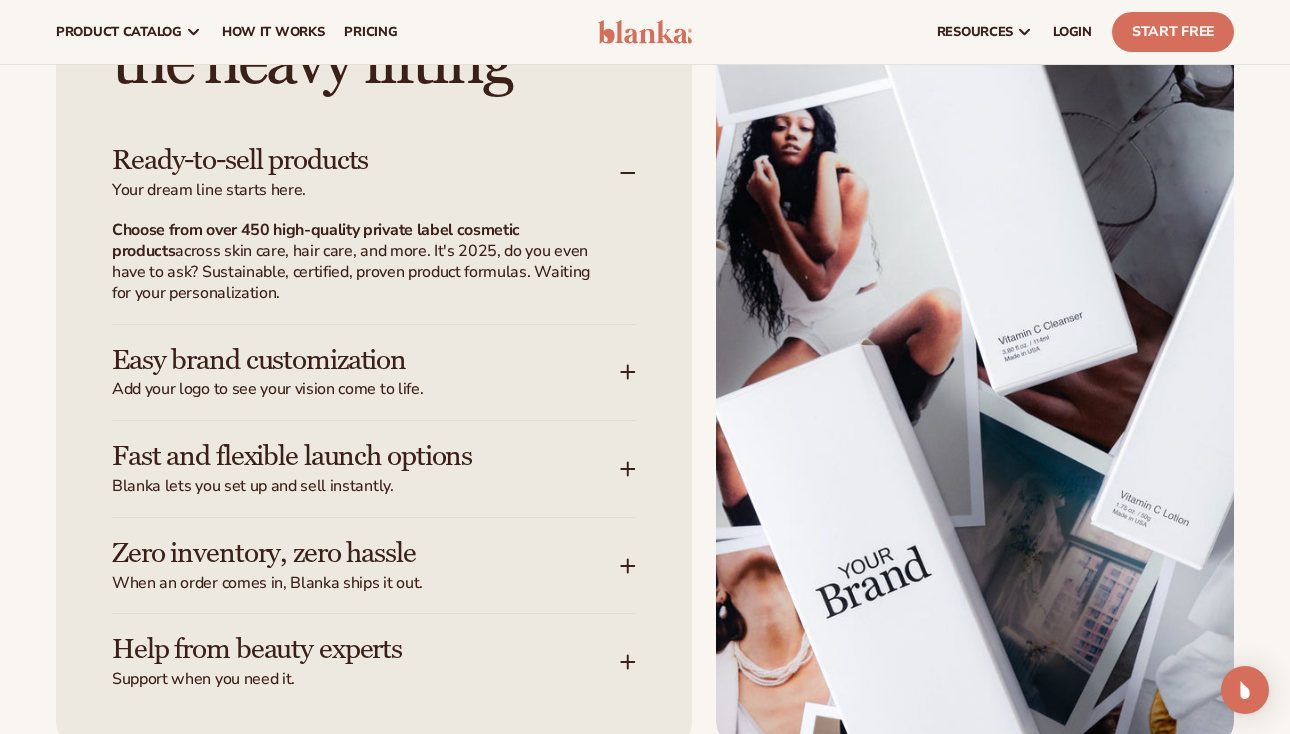 click on "Add your logo to see your vision come to life." at bounding box center [366, 389] 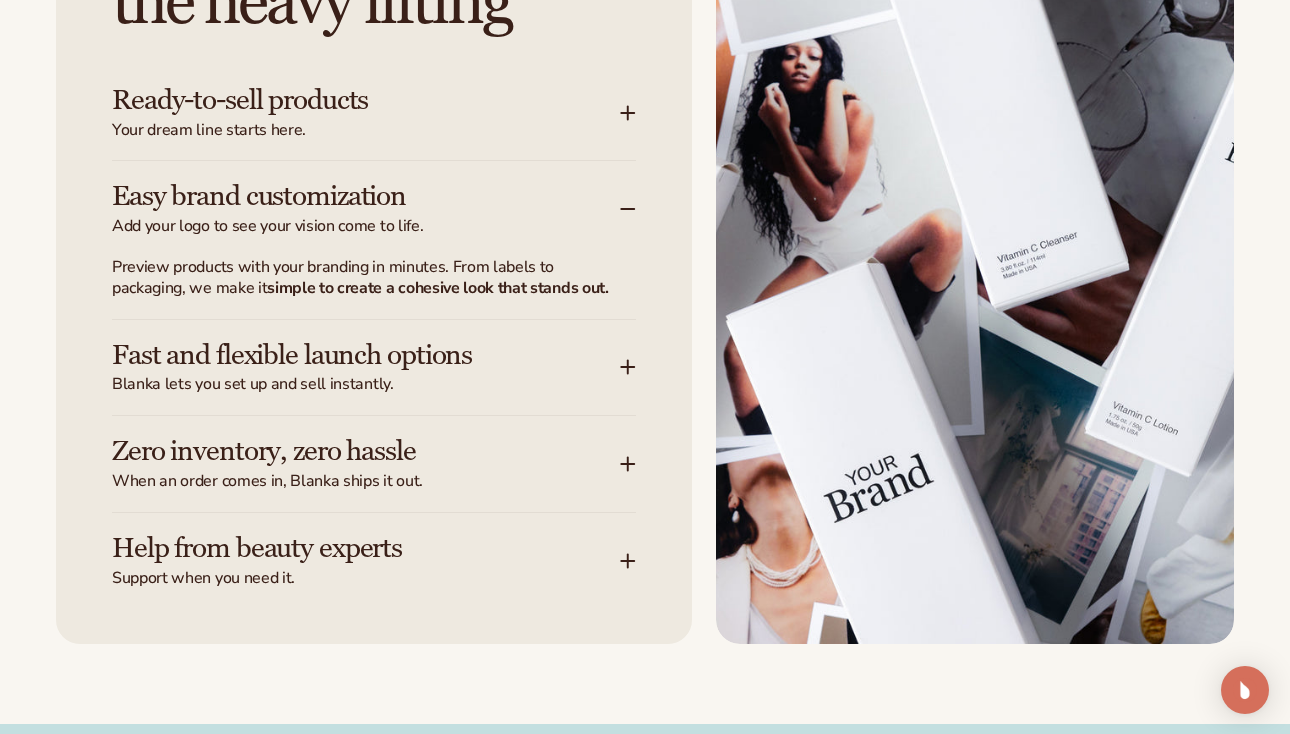 scroll, scrollTop: 2491, scrollLeft: 0, axis: vertical 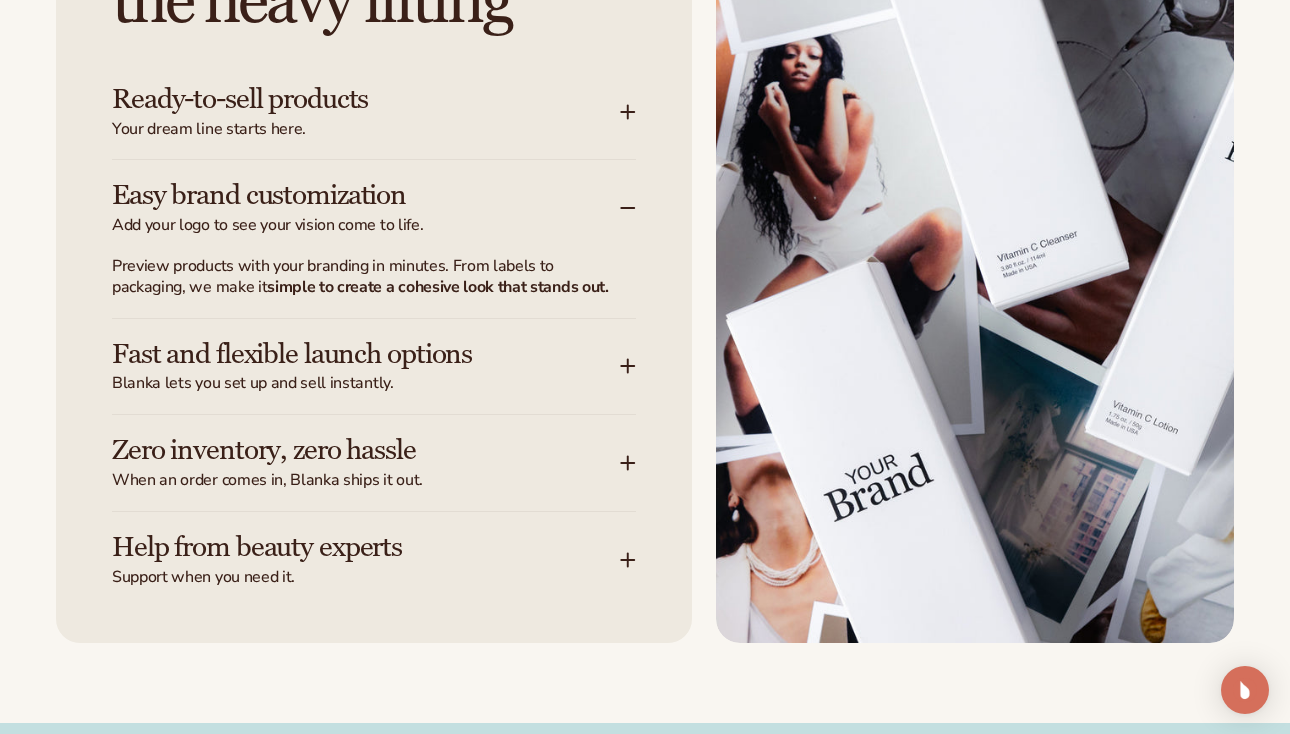 click on "Blanka lets you set up and sell instantly." at bounding box center [366, 383] 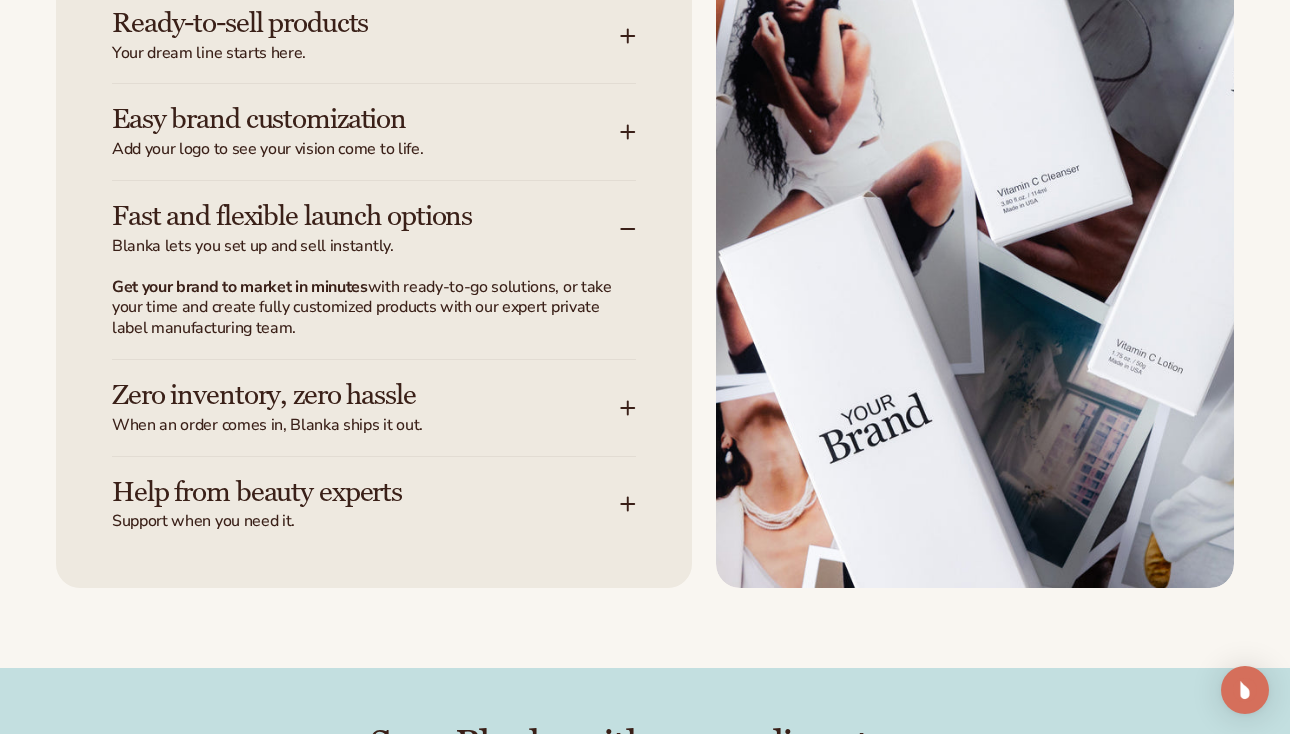 scroll, scrollTop: 2637, scrollLeft: 0, axis: vertical 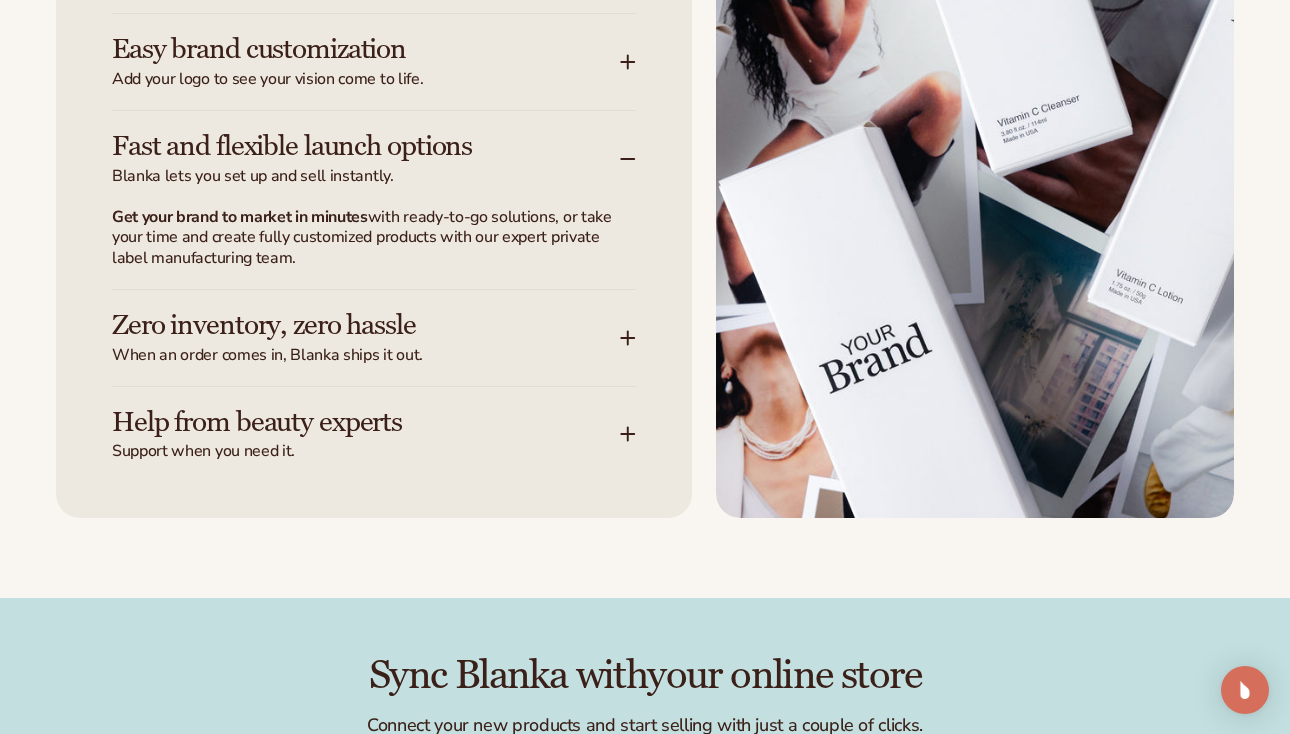 click on "When an order comes in, Blanka ships it out." at bounding box center [366, 355] 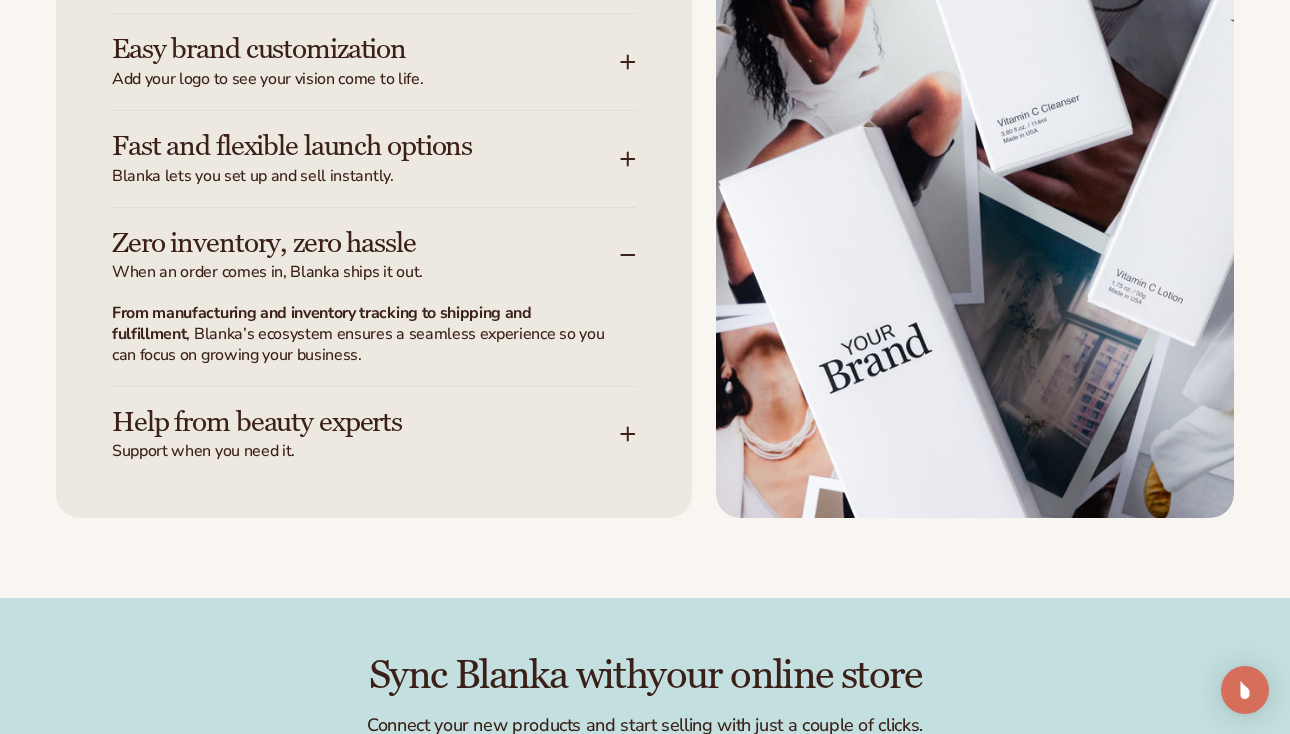 click on "Support when you need it." at bounding box center (366, 451) 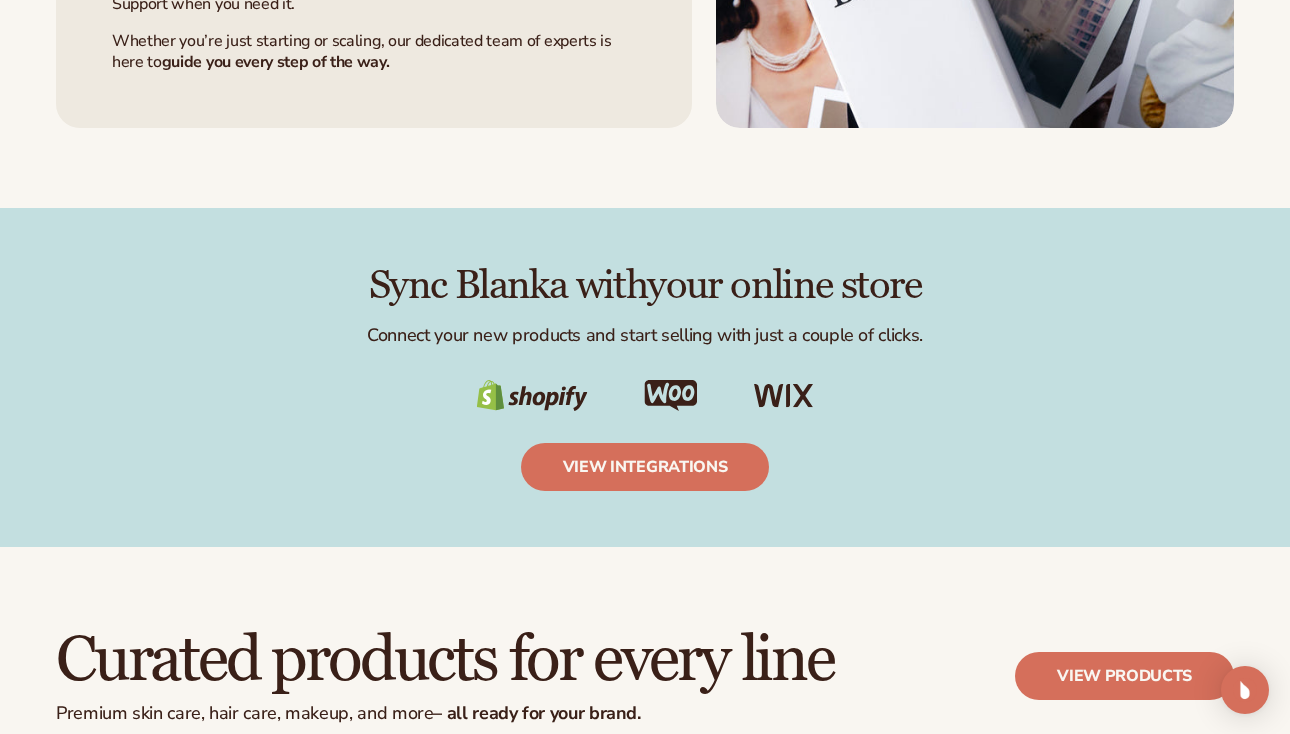 scroll, scrollTop: 3067, scrollLeft: 0, axis: vertical 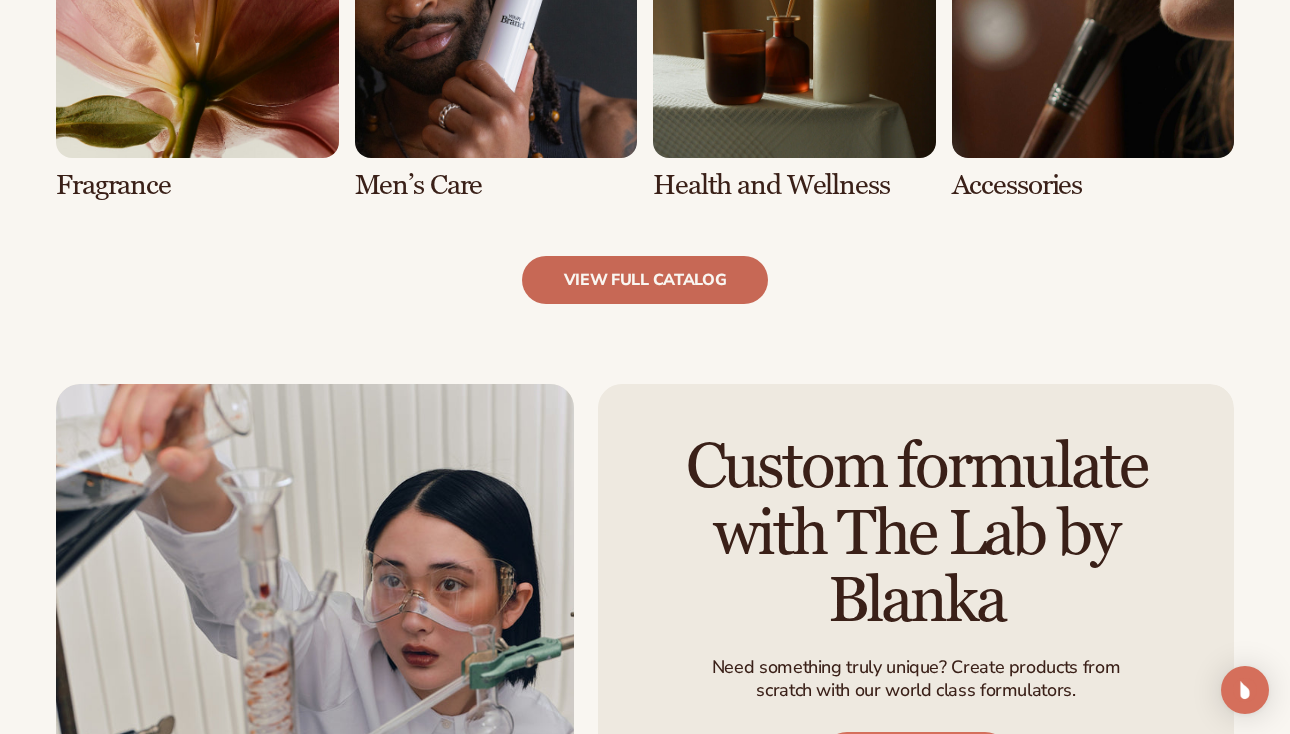 click on "view full catalog" at bounding box center [645, 280] 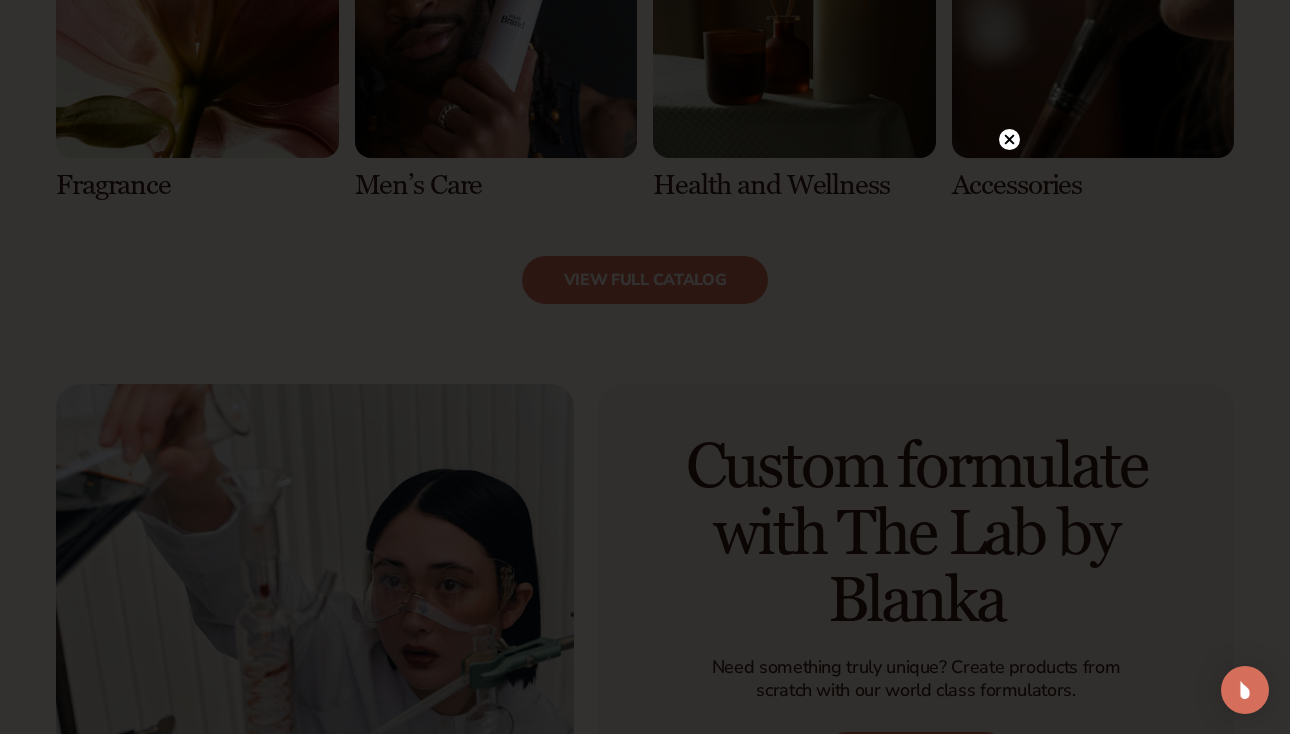 drag, startPoint x: 1009, startPoint y: 134, endPoint x: 1020, endPoint y: 139, distance: 12.083046 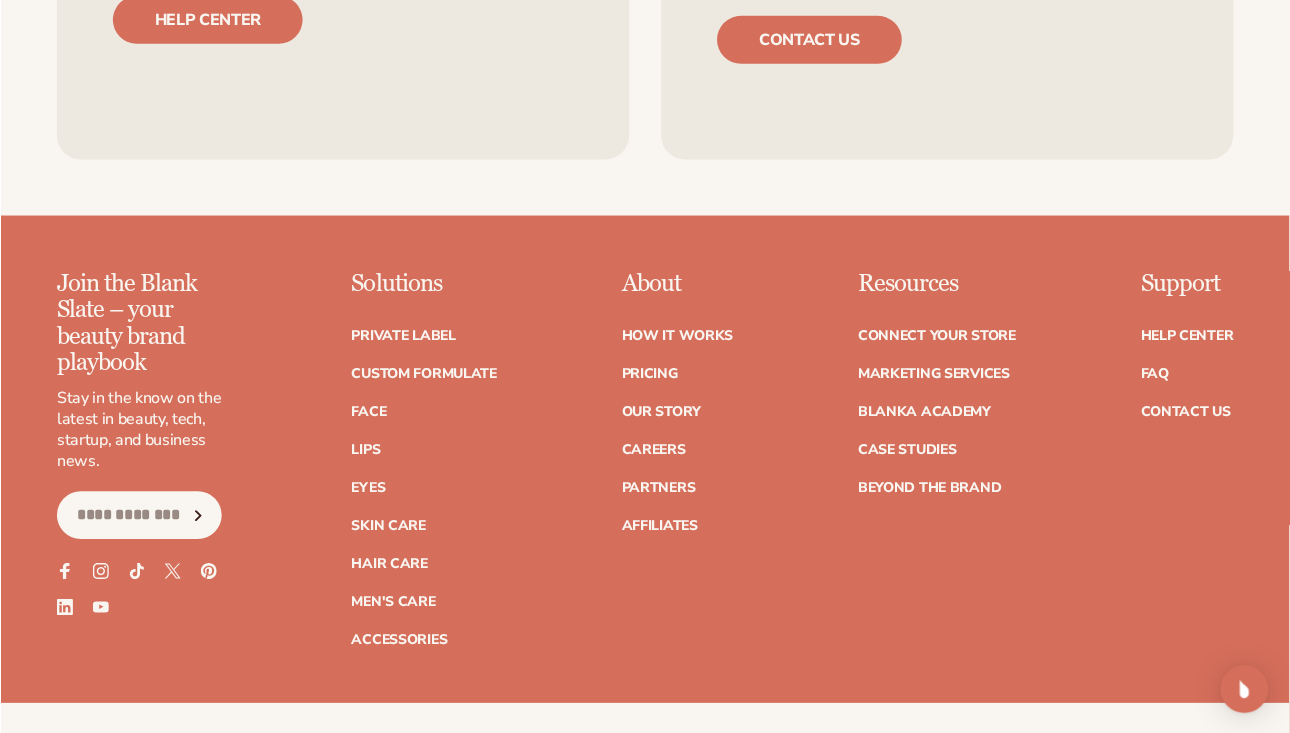 scroll, scrollTop: 3867, scrollLeft: 0, axis: vertical 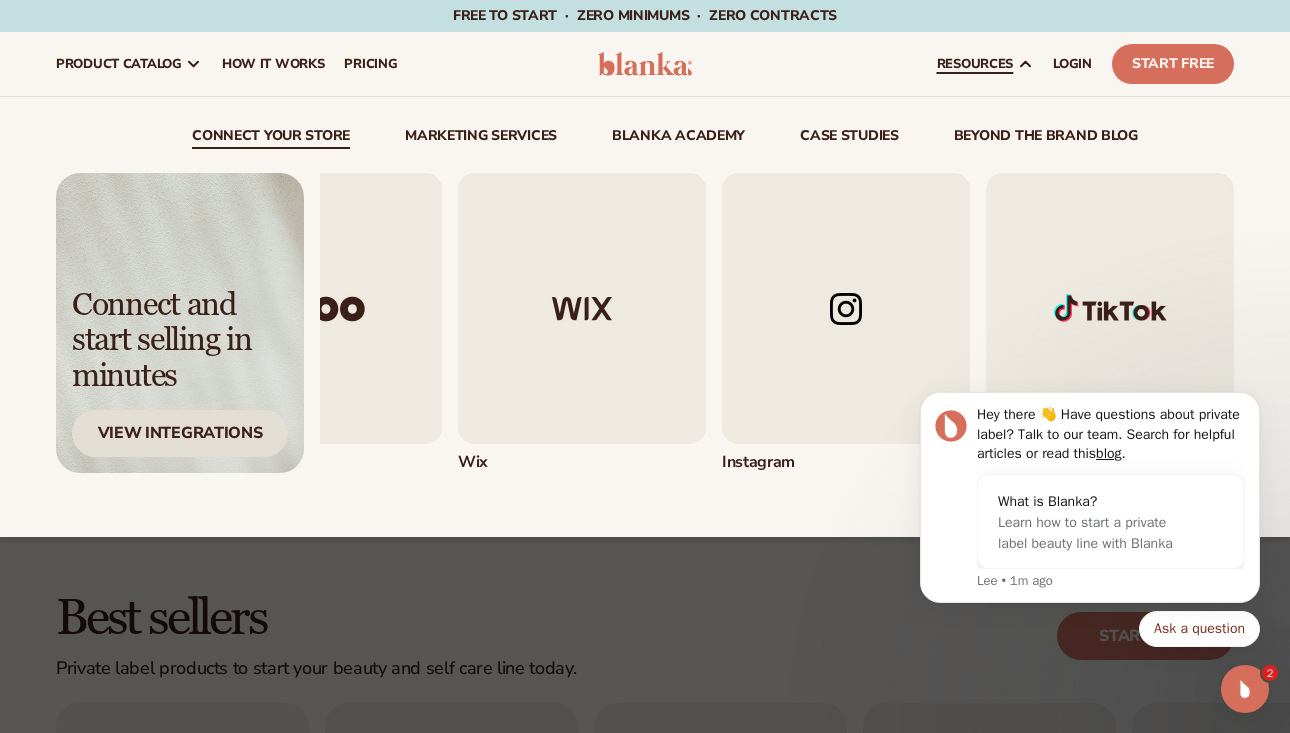 click on "View Integrations" at bounding box center (180, 433) 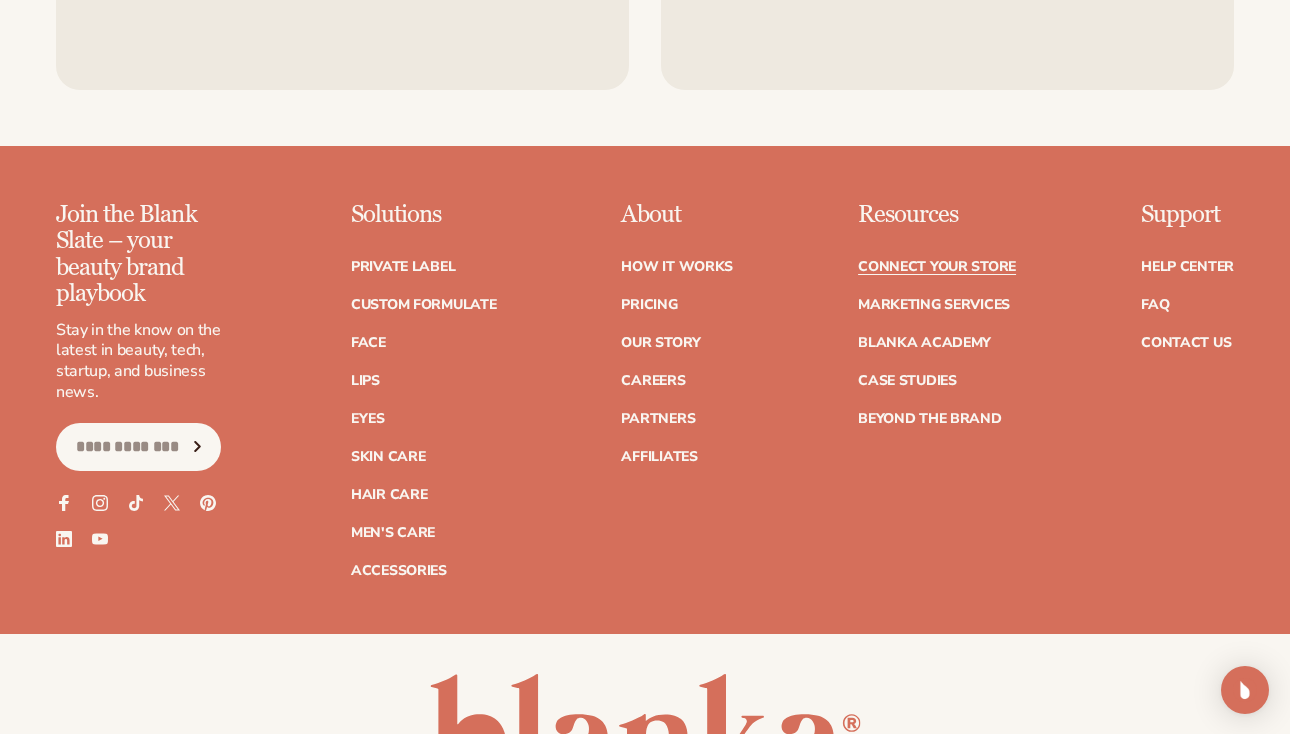 scroll, scrollTop: 3378, scrollLeft: 0, axis: vertical 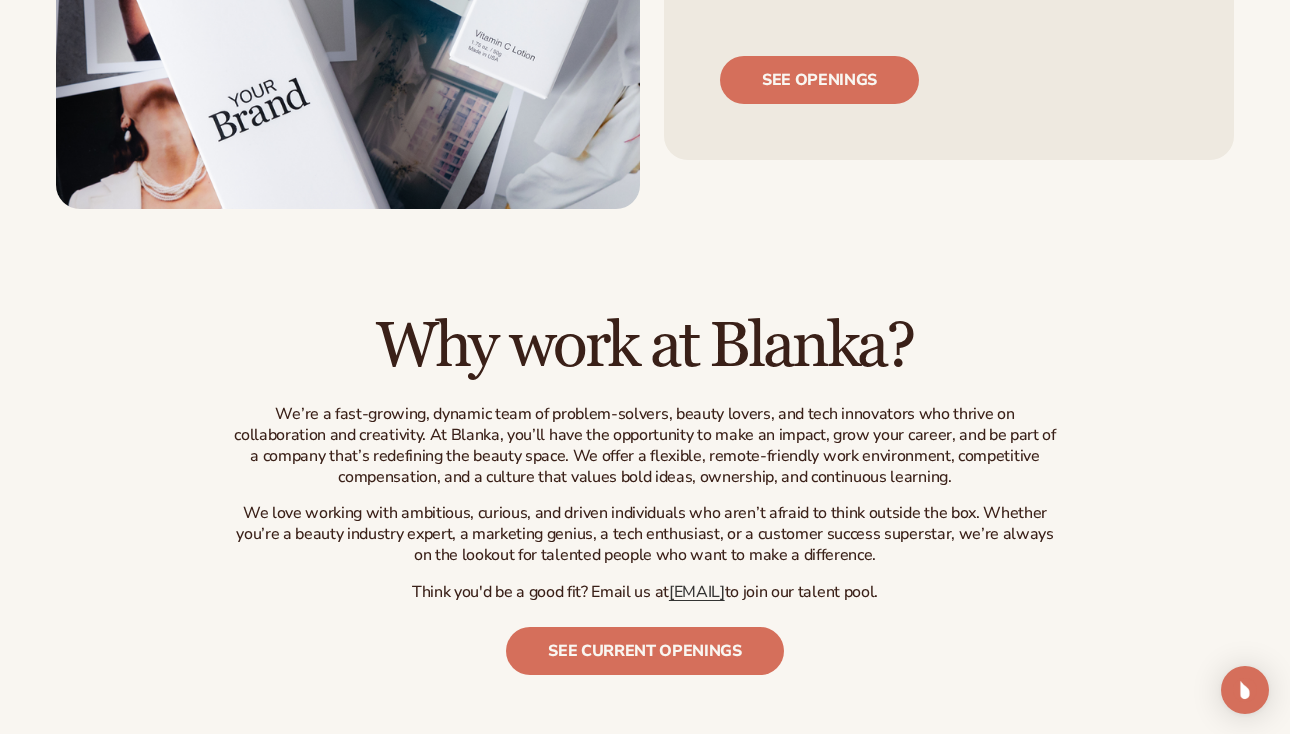 drag, startPoint x: 873, startPoint y: 78, endPoint x: 1074, endPoint y: 159, distance: 216.70717 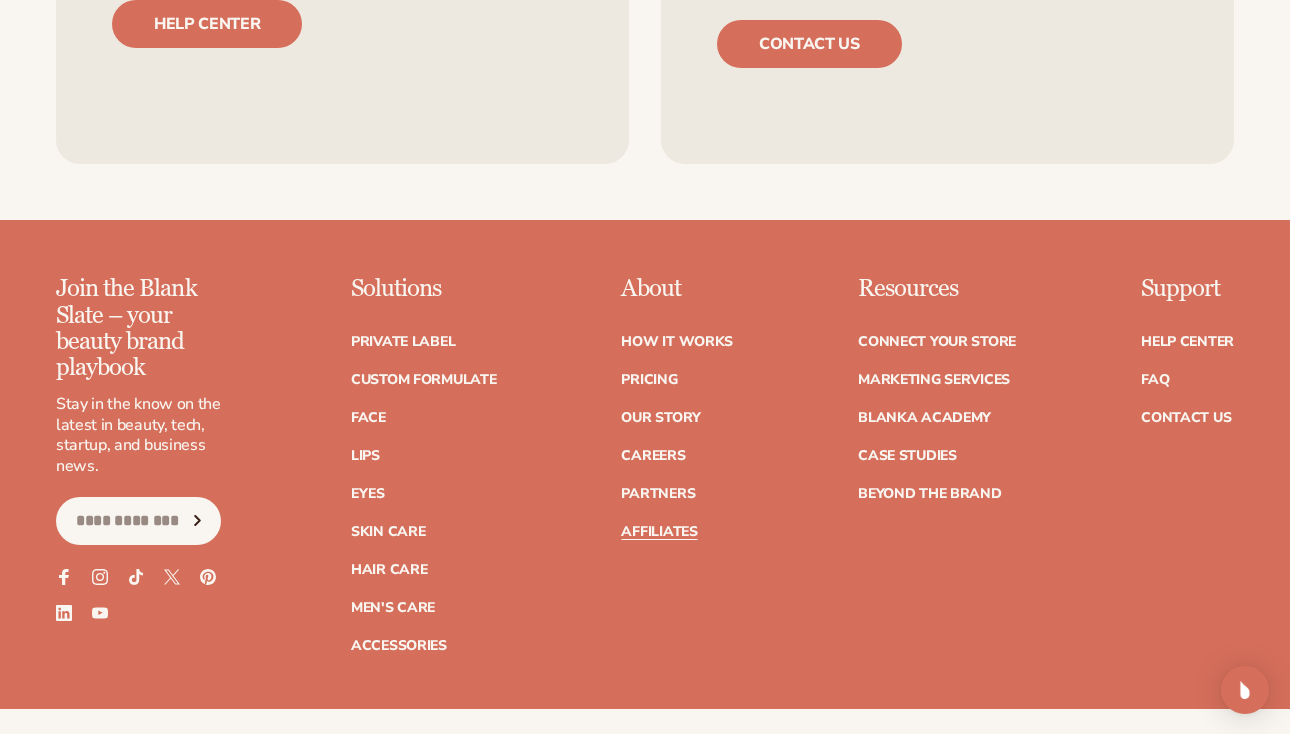 scroll, scrollTop: 5533, scrollLeft: 0, axis: vertical 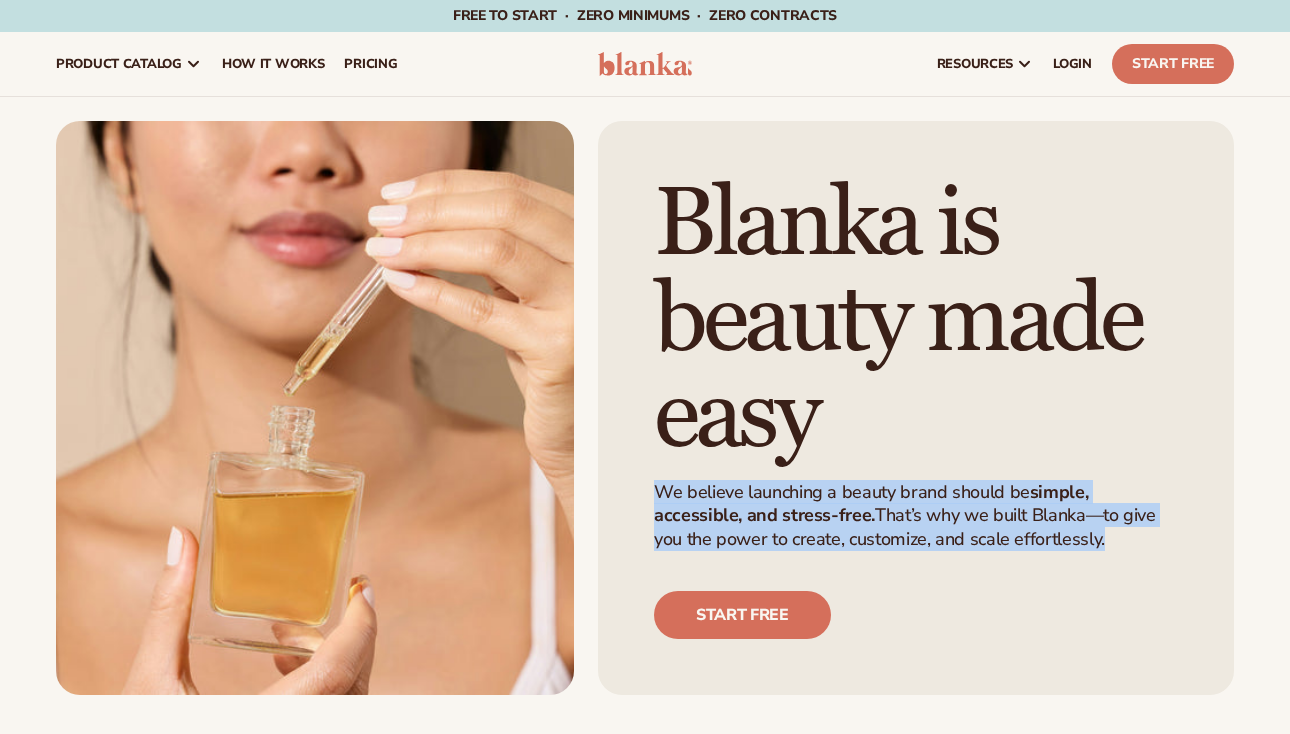 drag, startPoint x: 656, startPoint y: 486, endPoint x: 1080, endPoint y: 546, distance: 428.22424 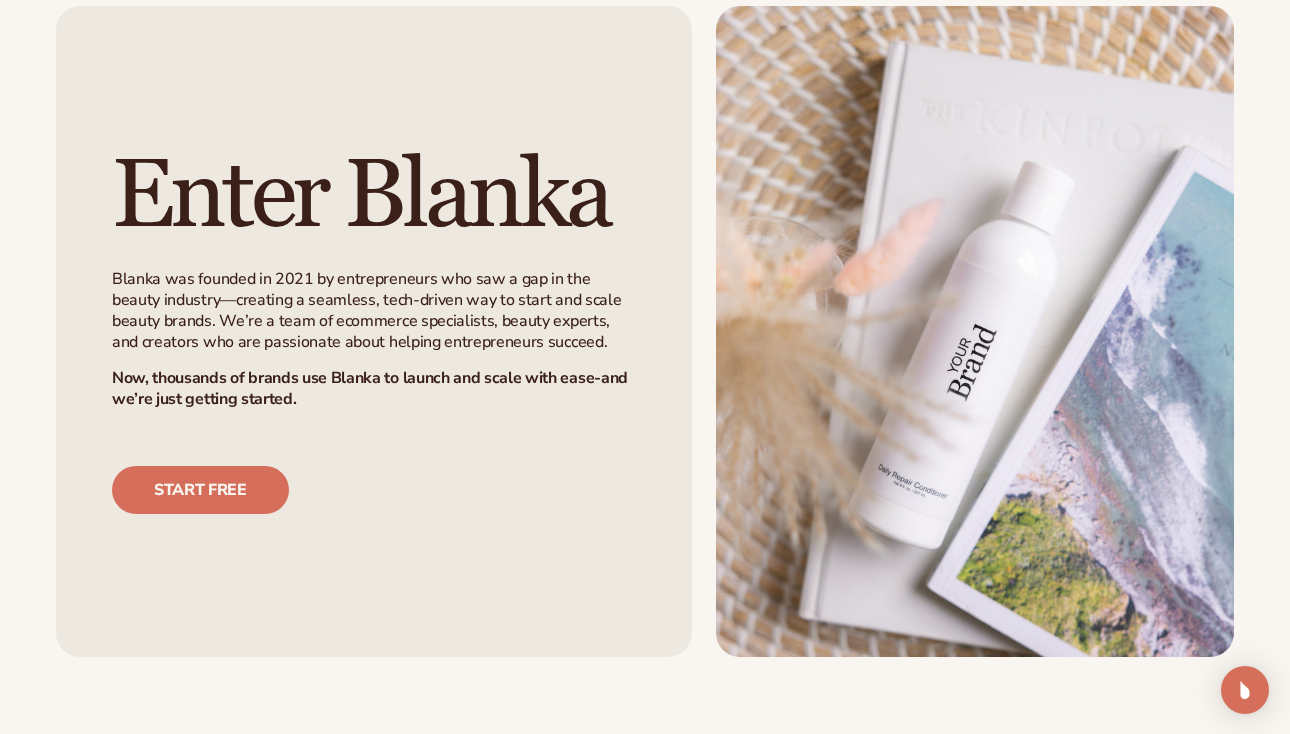 scroll, scrollTop: 1175, scrollLeft: 0, axis: vertical 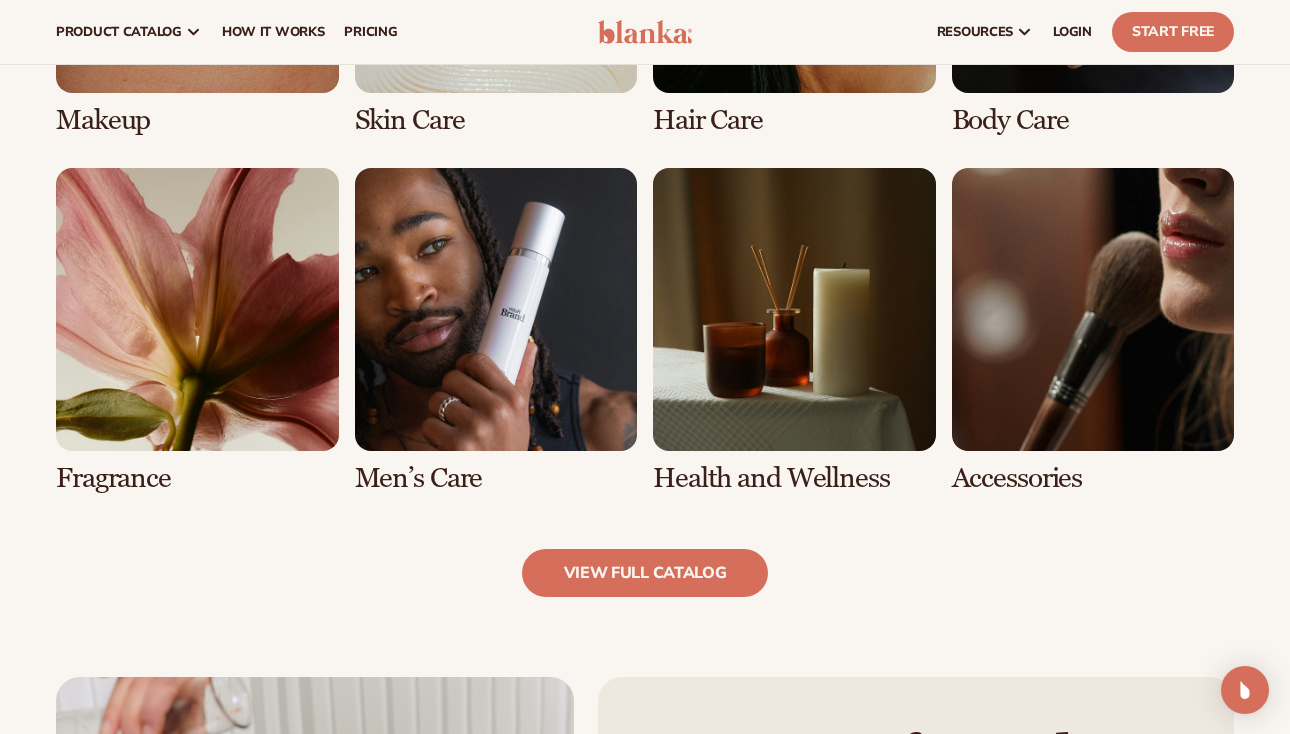 click at bounding box center (1093, 330) 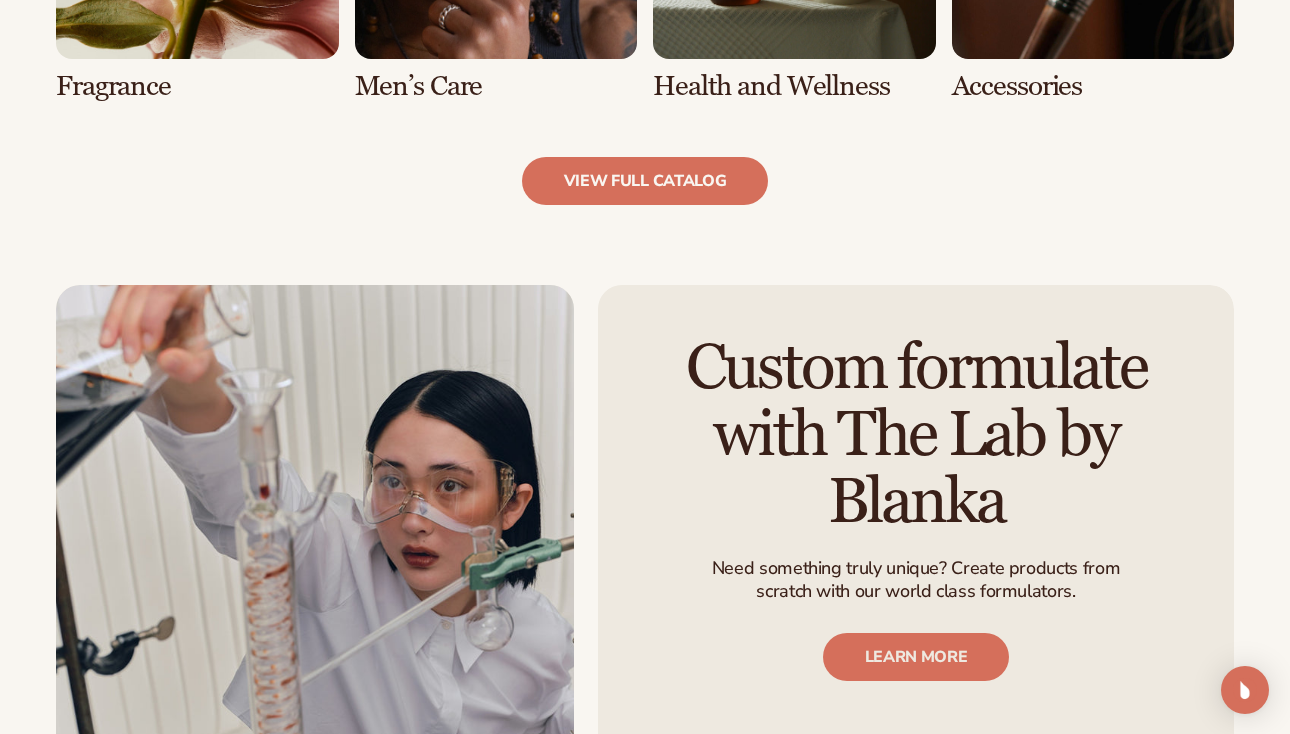 scroll, scrollTop: 2157, scrollLeft: 0, axis: vertical 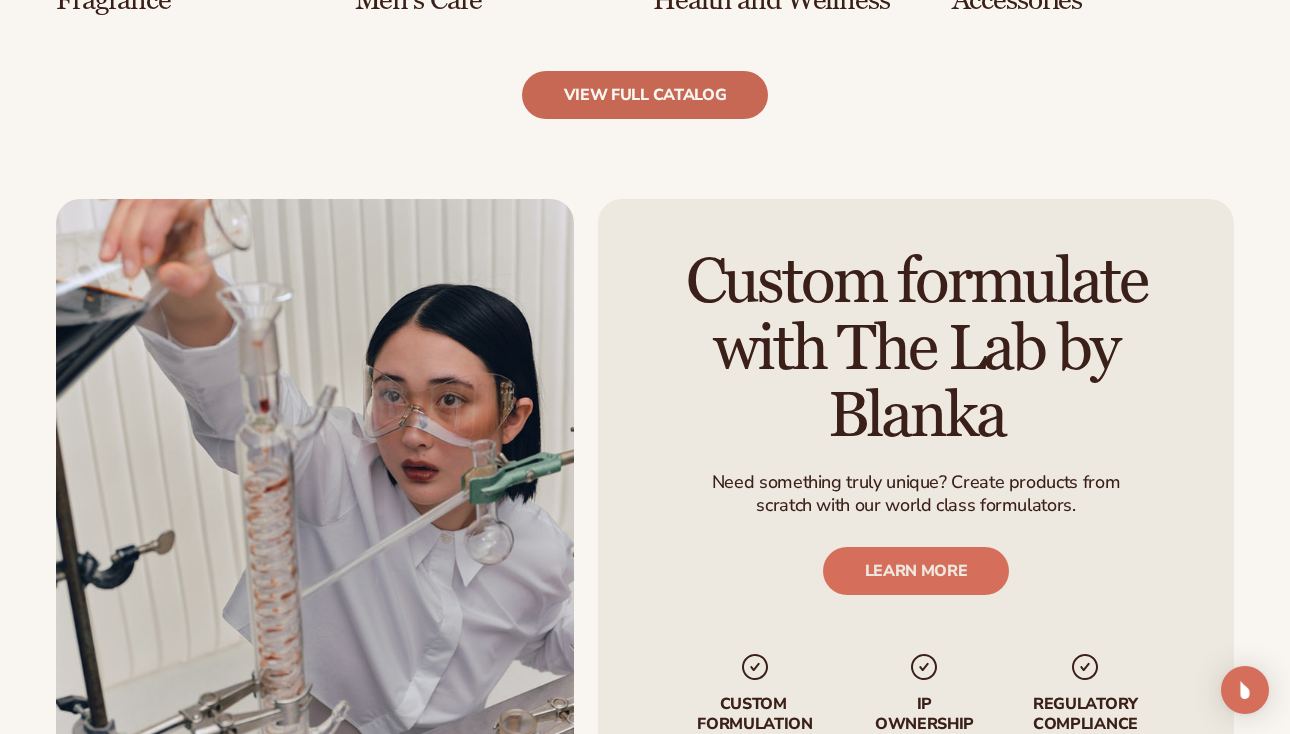 click on "view full catalog" at bounding box center (645, 95) 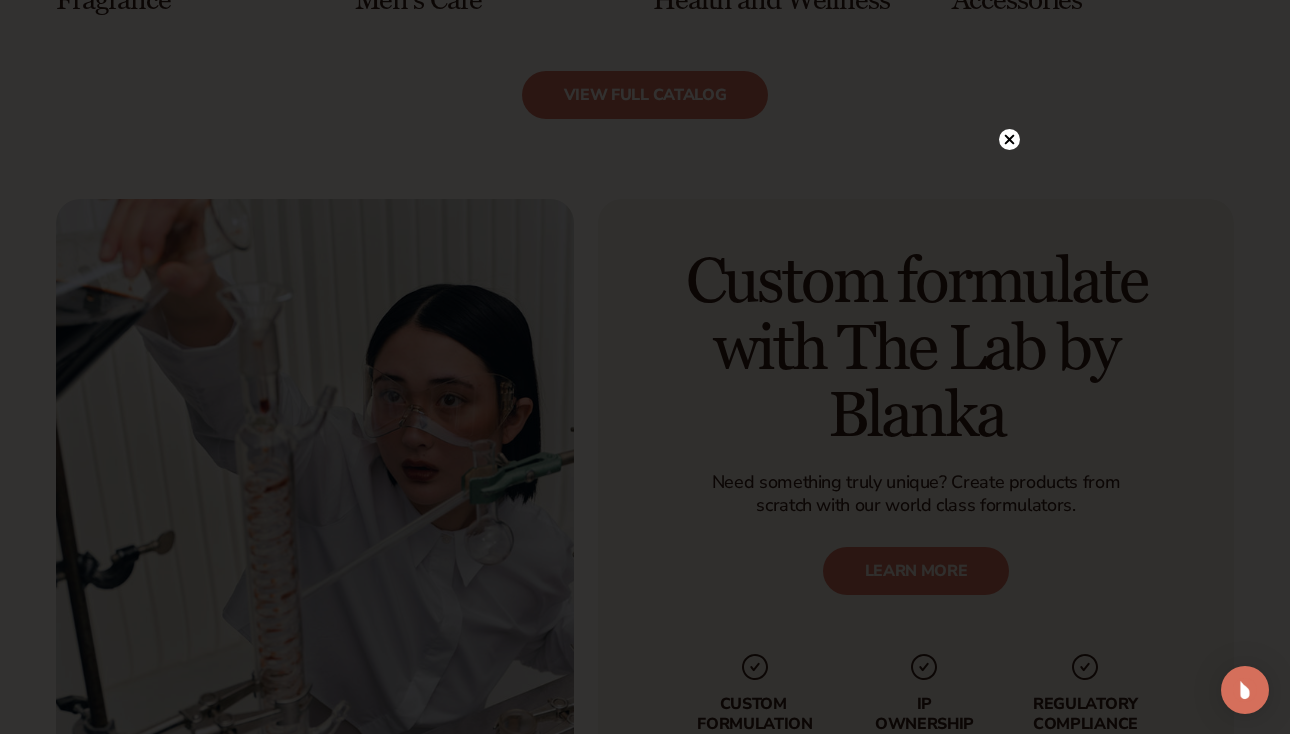 click 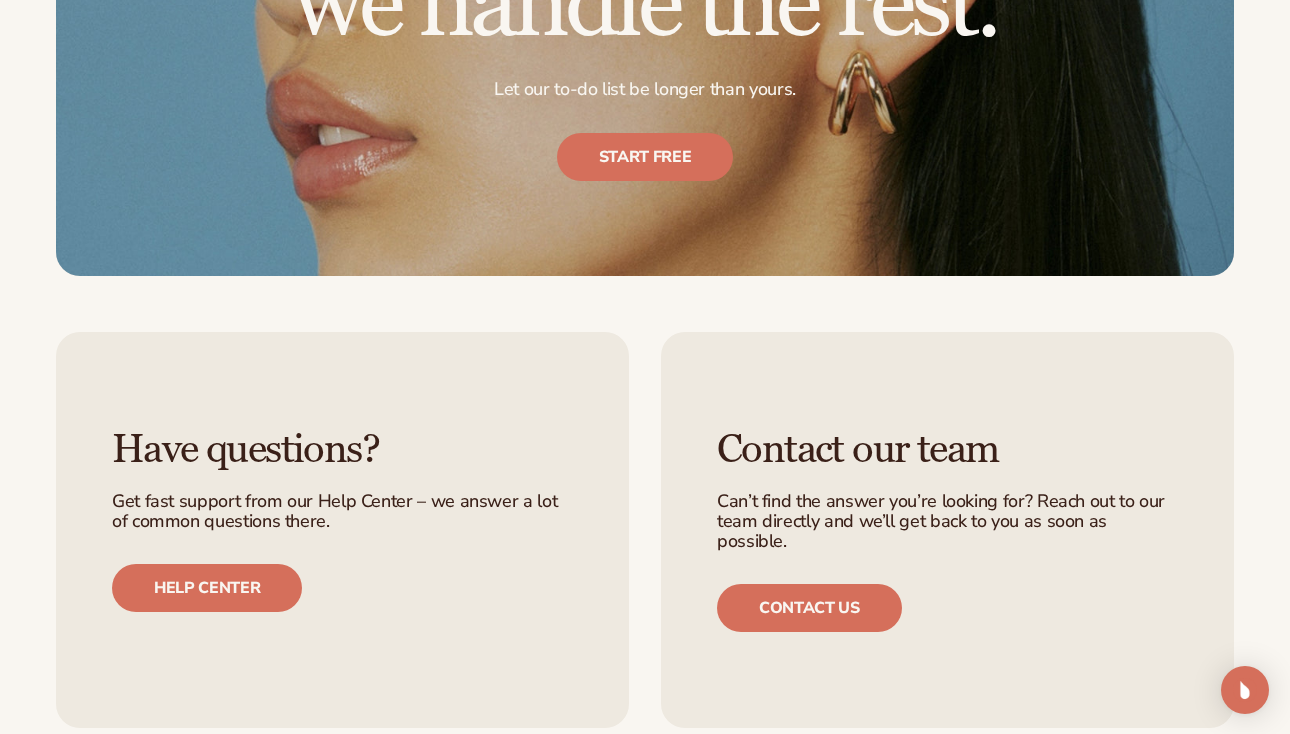 scroll, scrollTop: 3525, scrollLeft: 0, axis: vertical 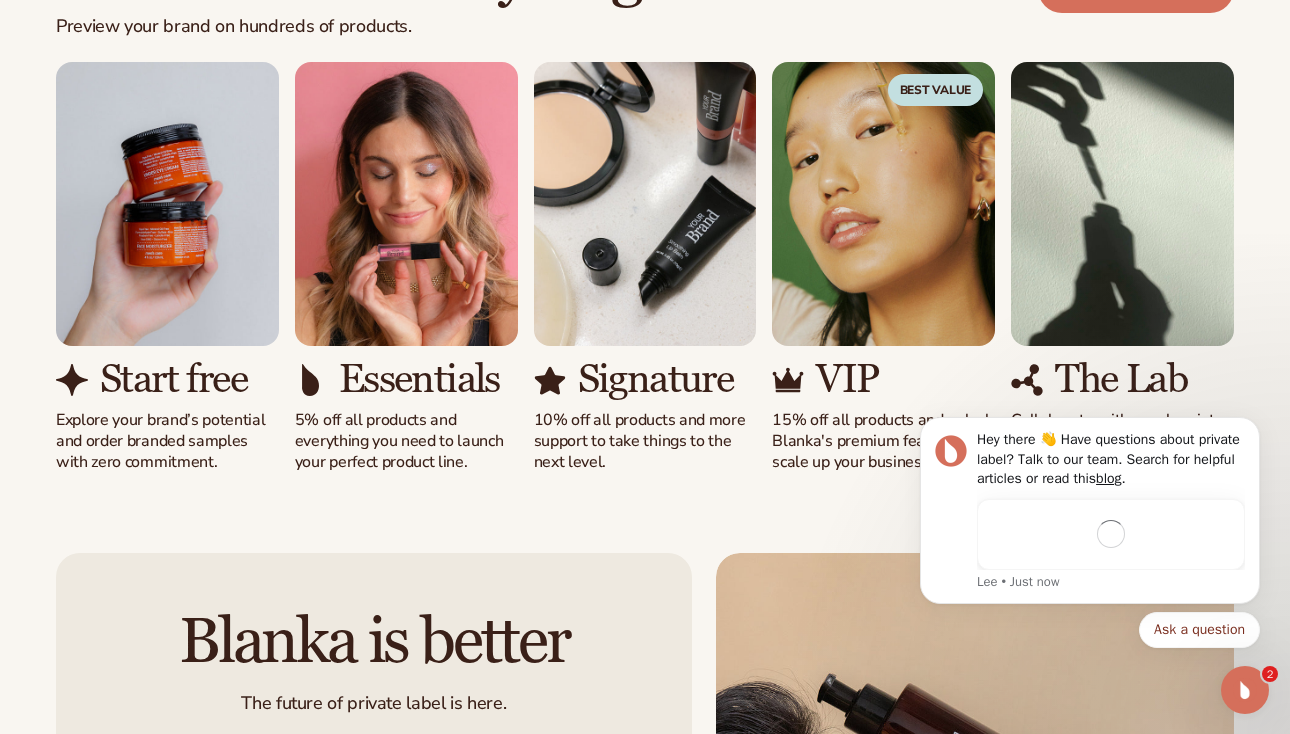 click on "Solutions for every stage
Preview your brand on hundreds of products.
View pricing
Start free
Explore your brand’s potential and order branded samples with zero commitment.
Essentials
VIP" at bounding box center [645, 207] 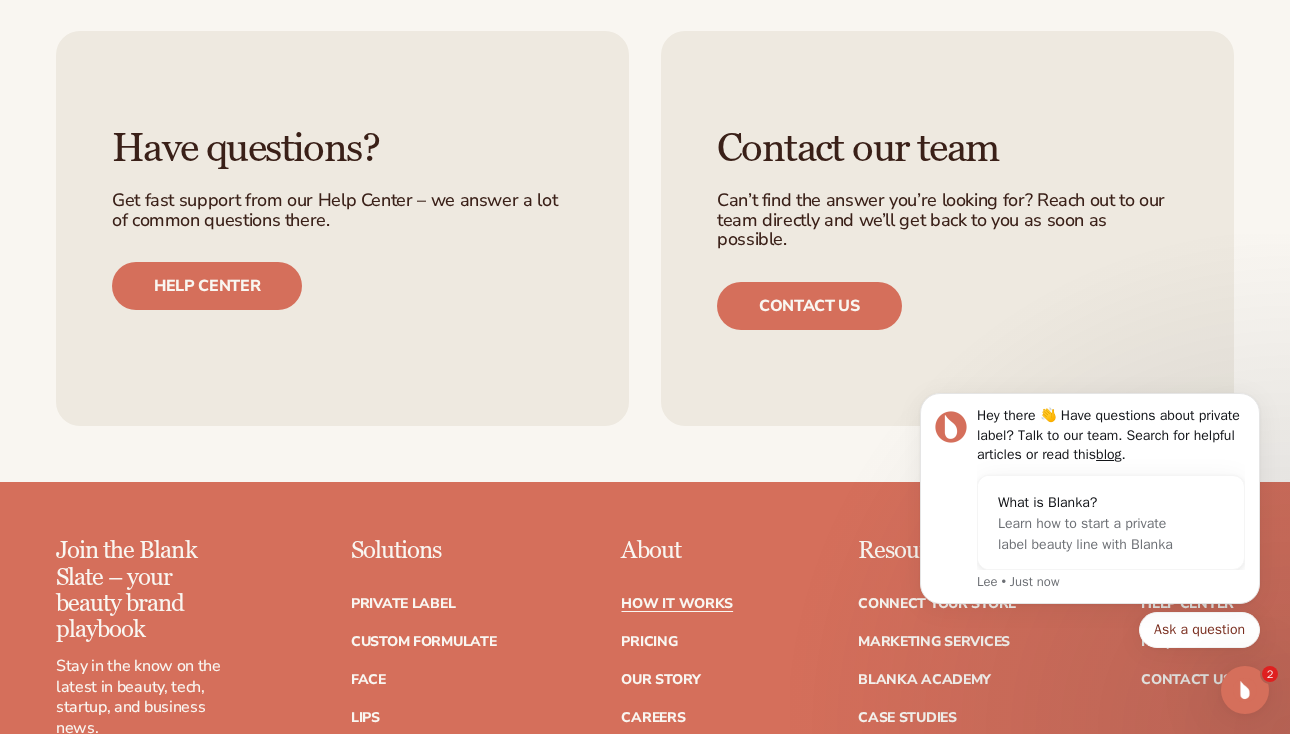 scroll, scrollTop: 4415, scrollLeft: 0, axis: vertical 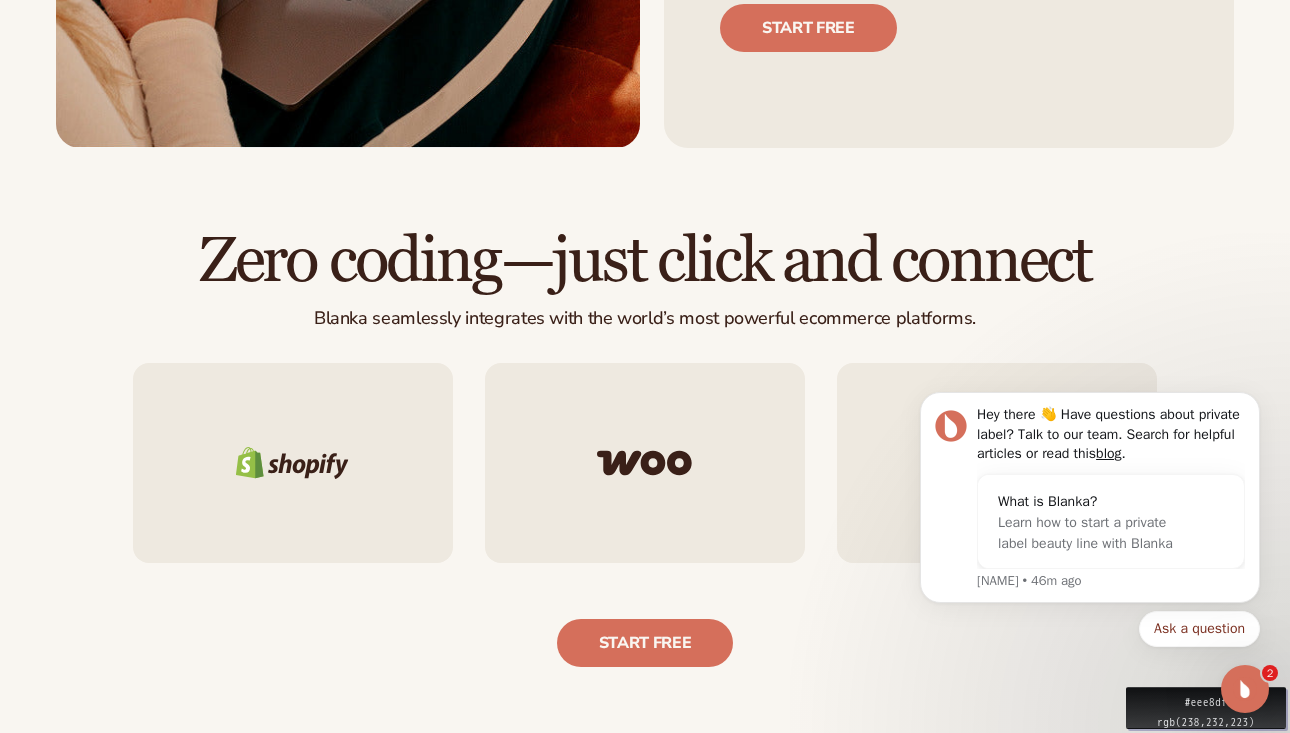 click on "Move your  🖱️  to pick a color #eee8df rgb(238,232,223)" at bounding box center (645, 1088) 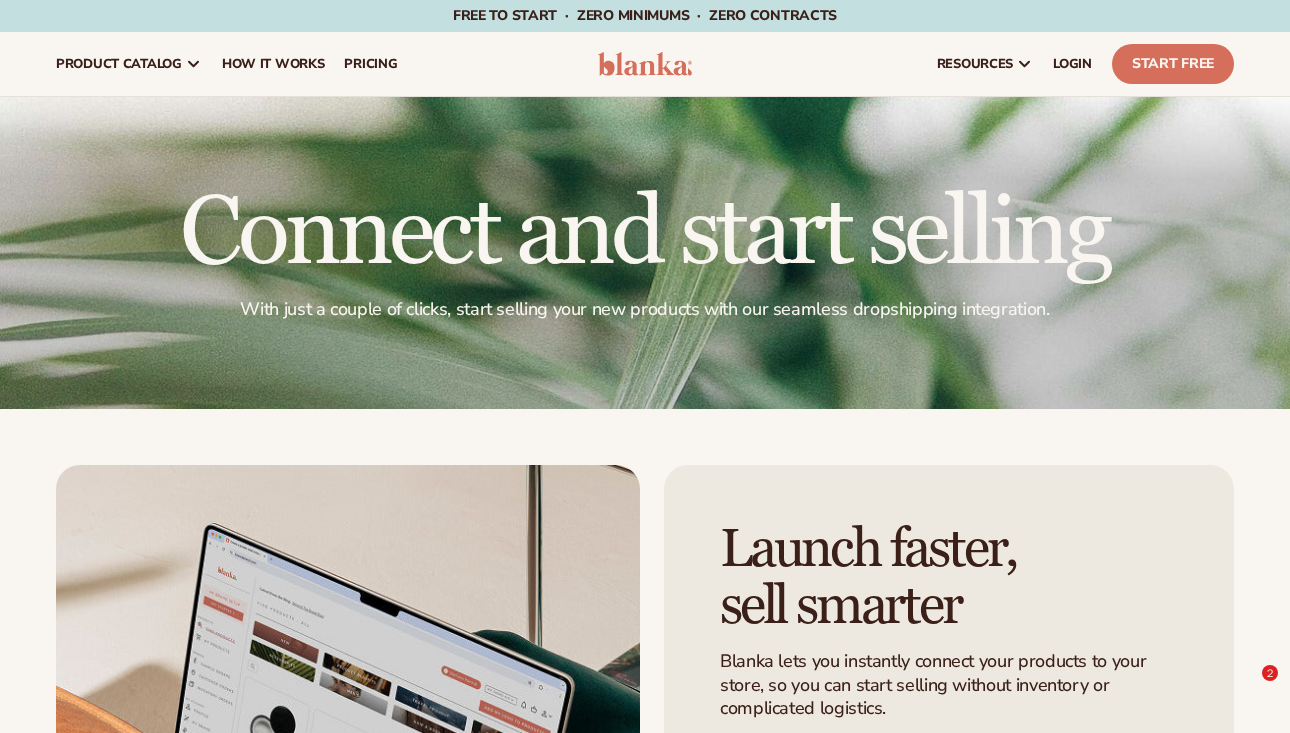 scroll, scrollTop: 0, scrollLeft: 0, axis: both 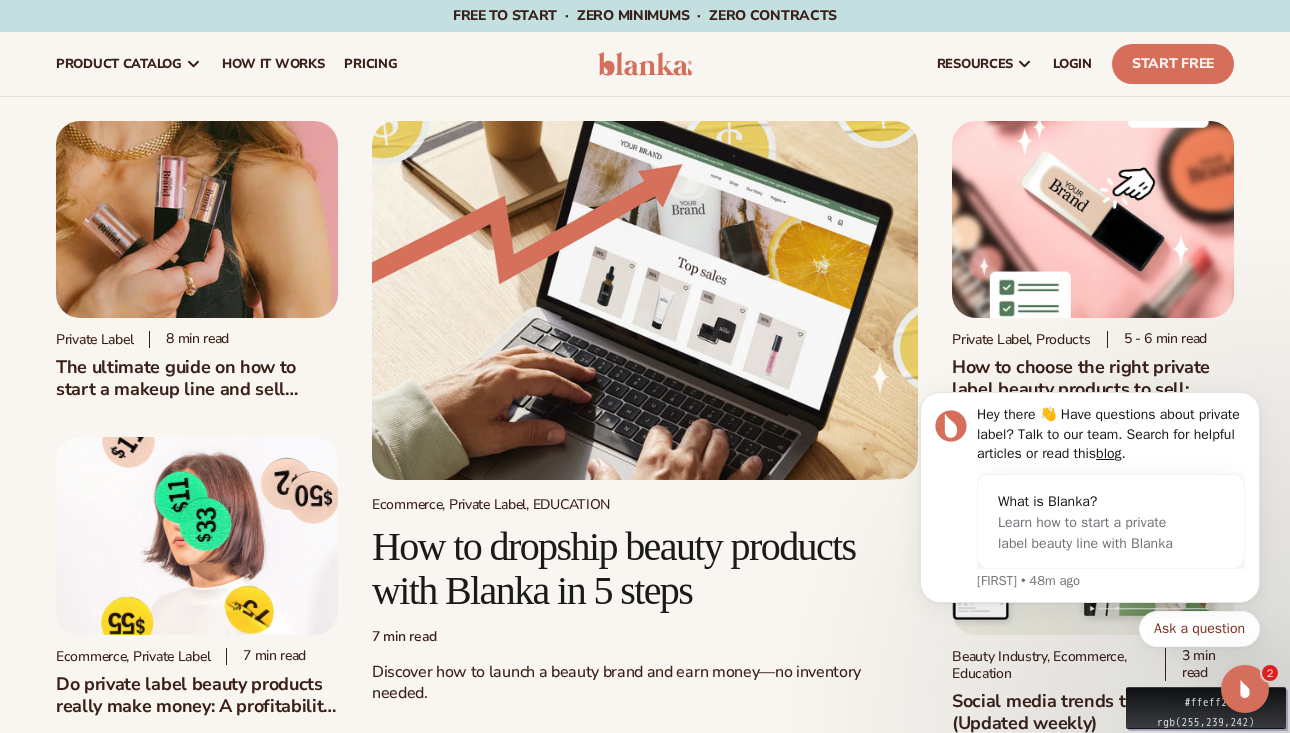 click on "Move your  🖱️  to pick a color #ffeff2 rgb(255,239,242)" at bounding box center (645, 3132) 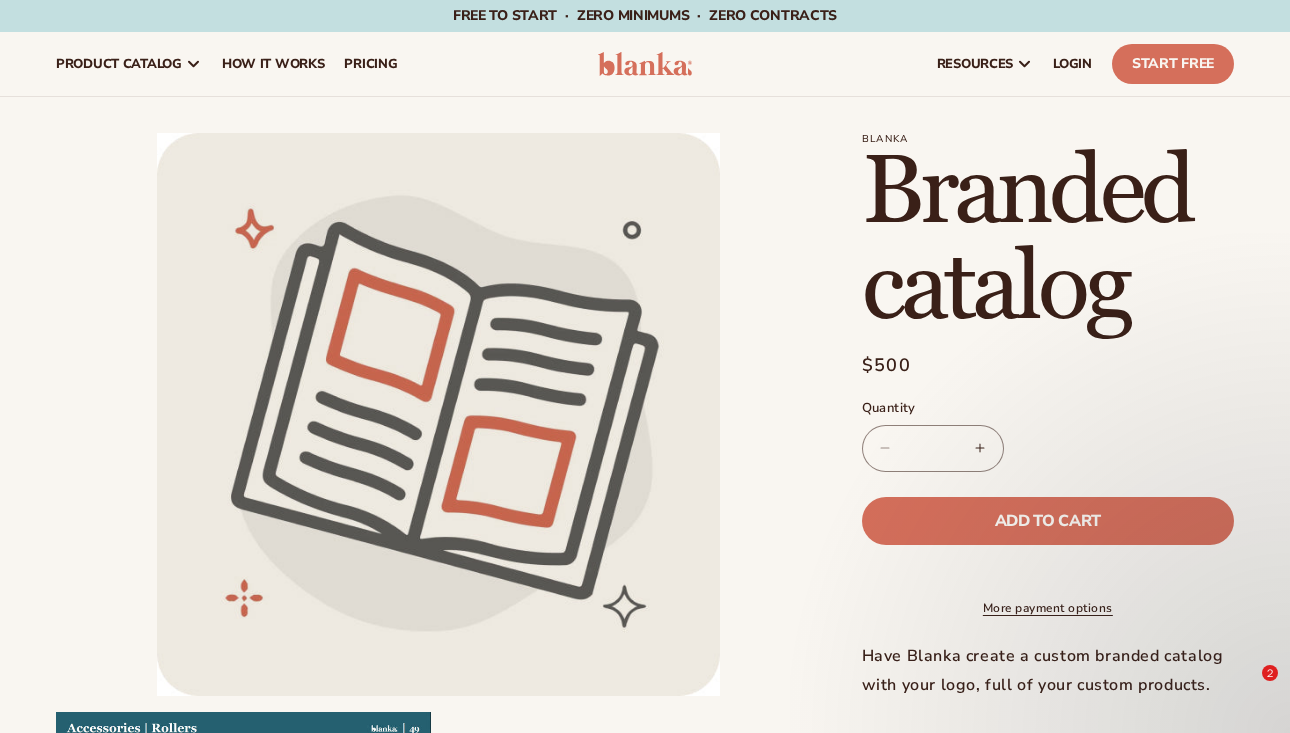 scroll, scrollTop: 0, scrollLeft: 0, axis: both 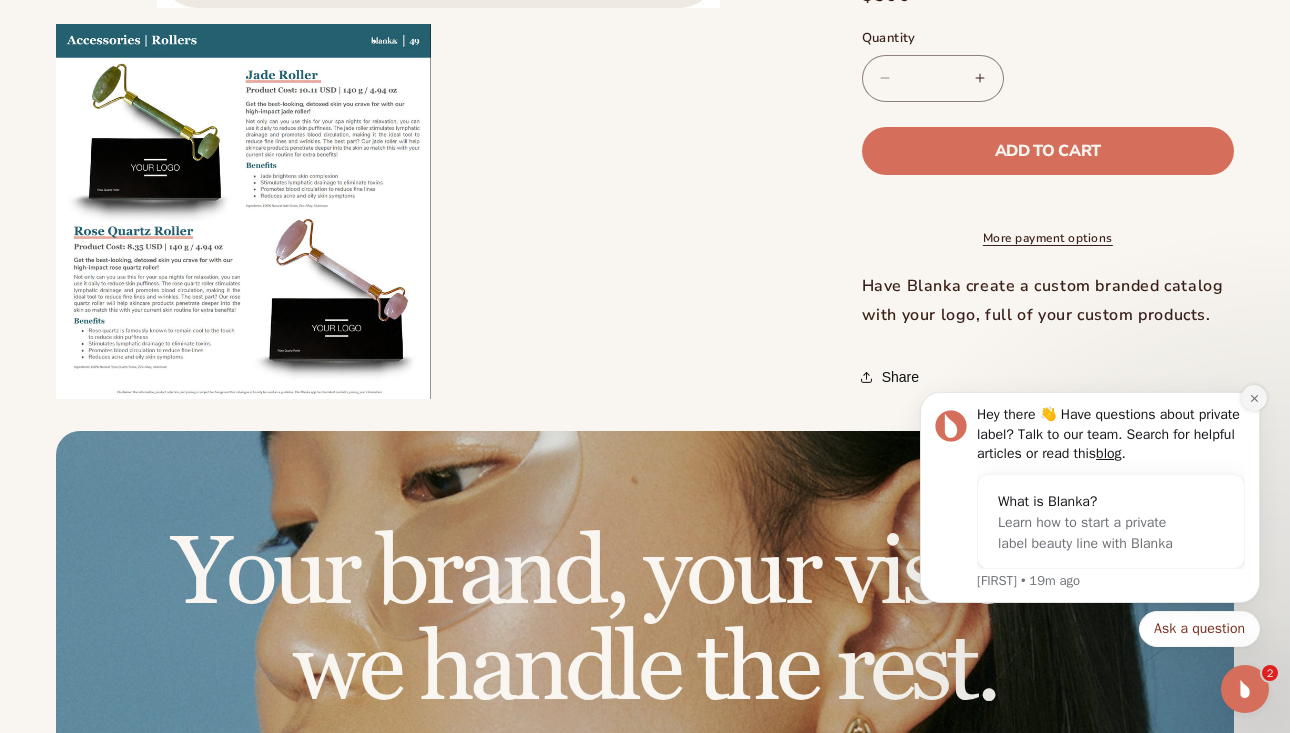 click 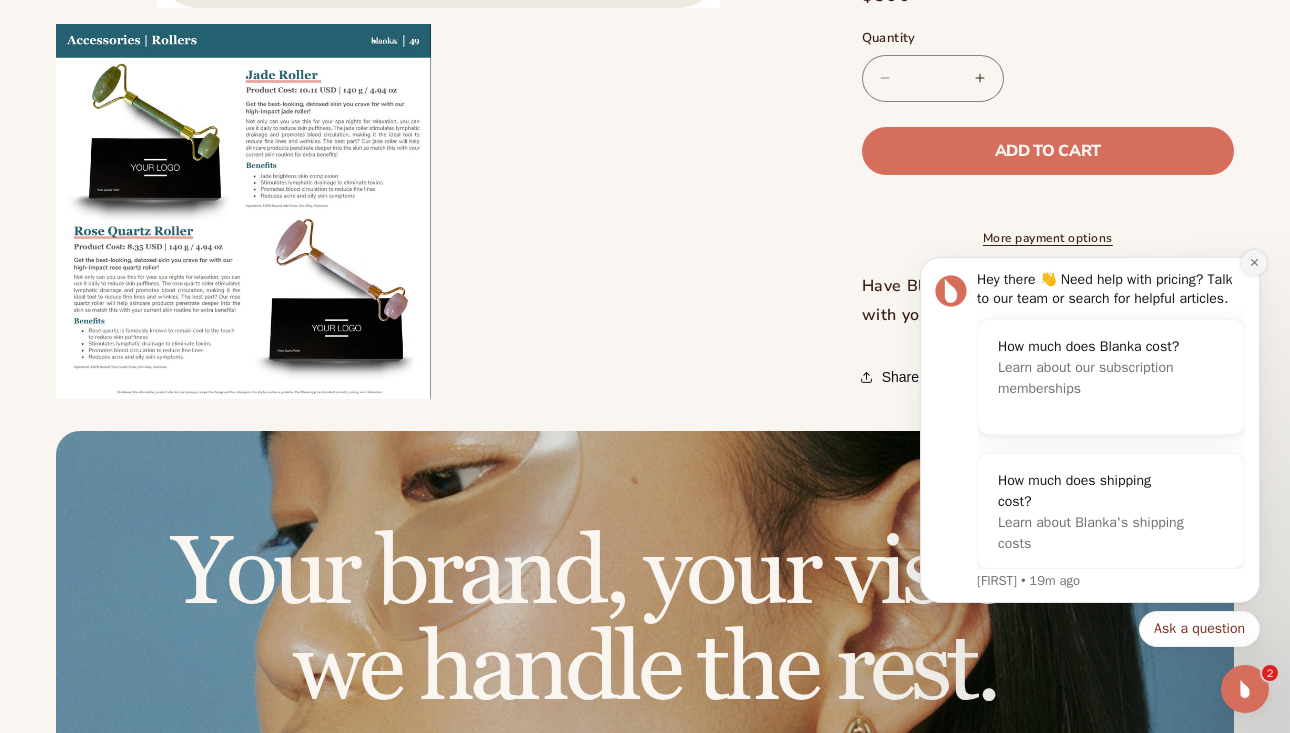 click 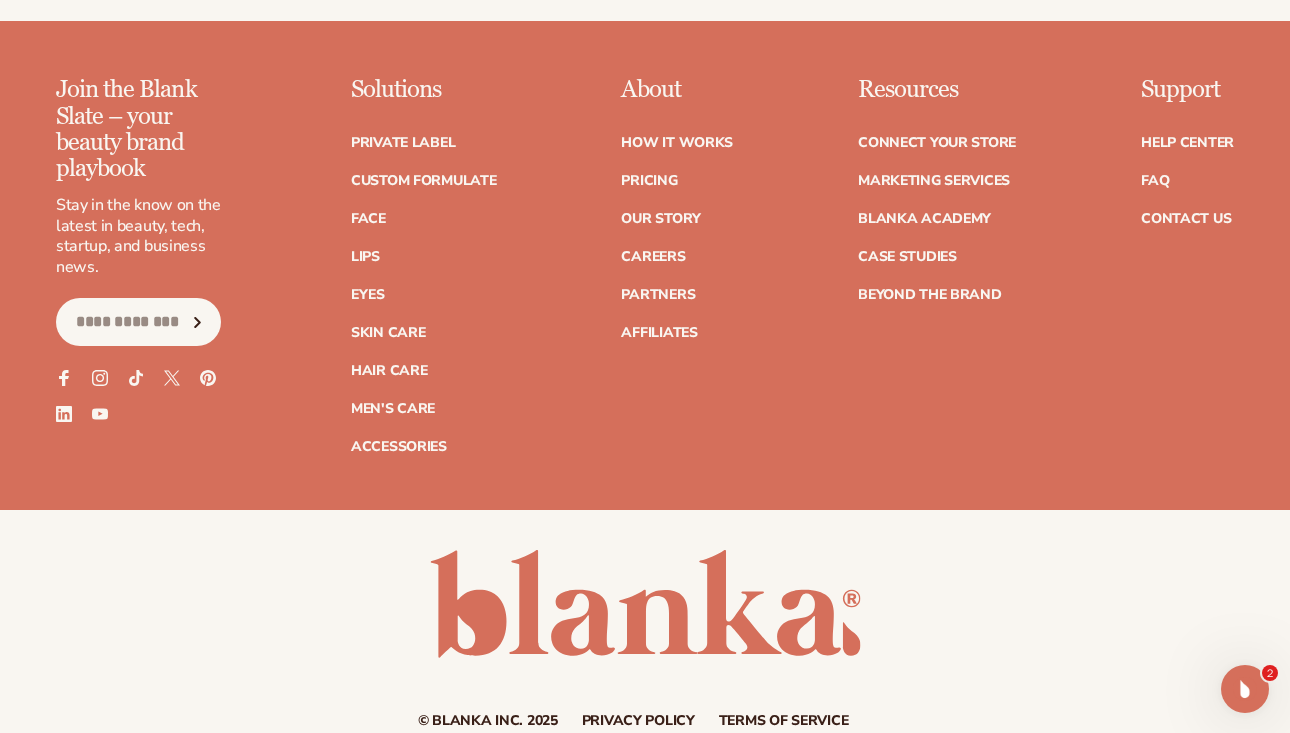 scroll, scrollTop: 2232, scrollLeft: 0, axis: vertical 